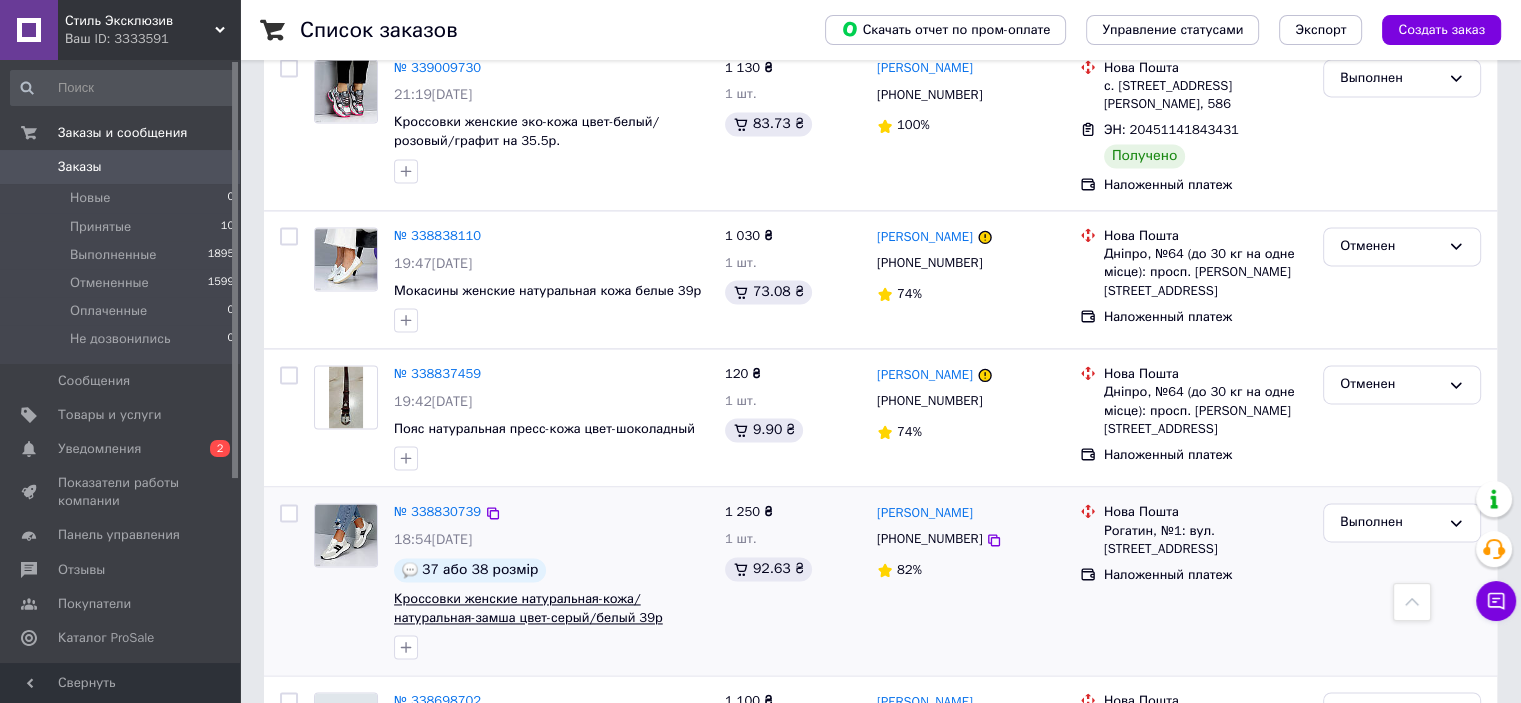 scroll, scrollTop: 2873, scrollLeft: 0, axis: vertical 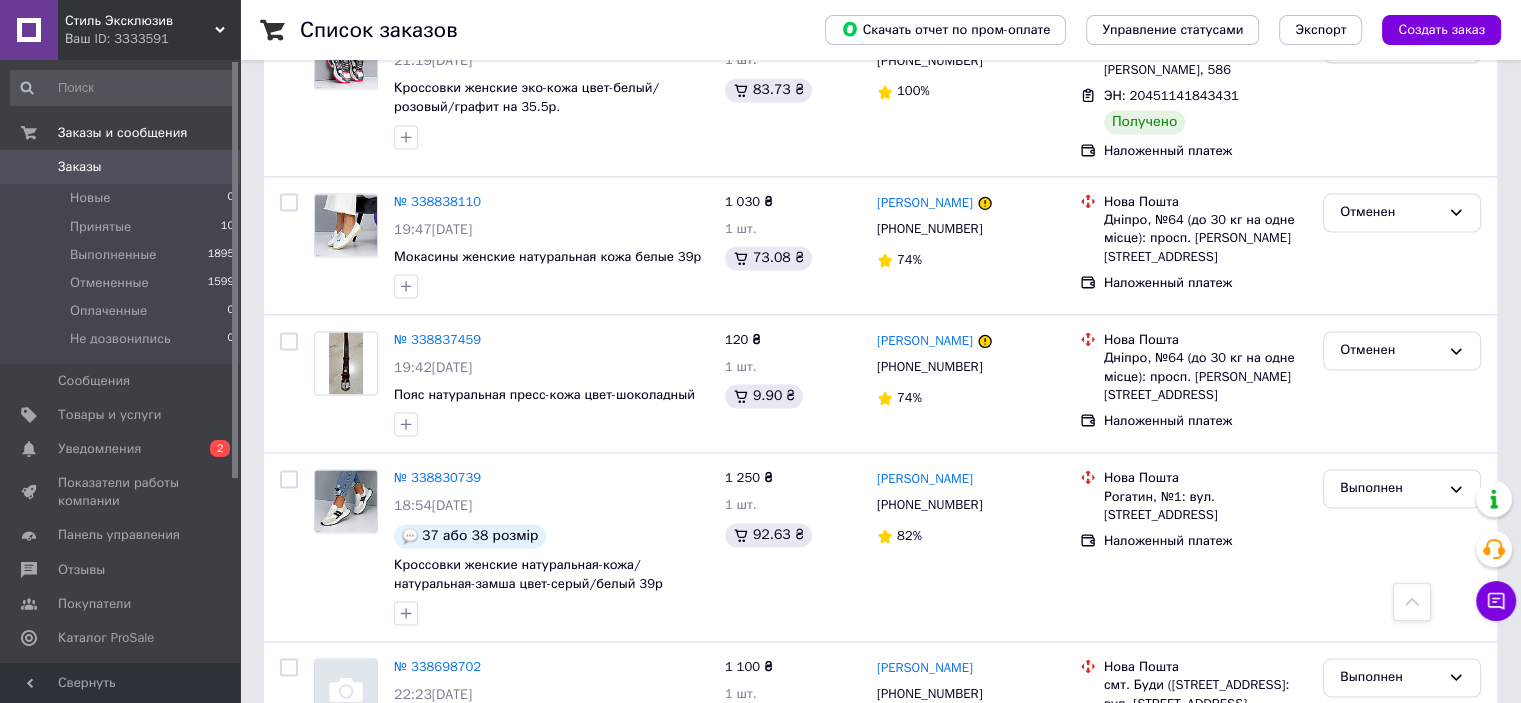 click on "1" at bounding box center (416, 843) 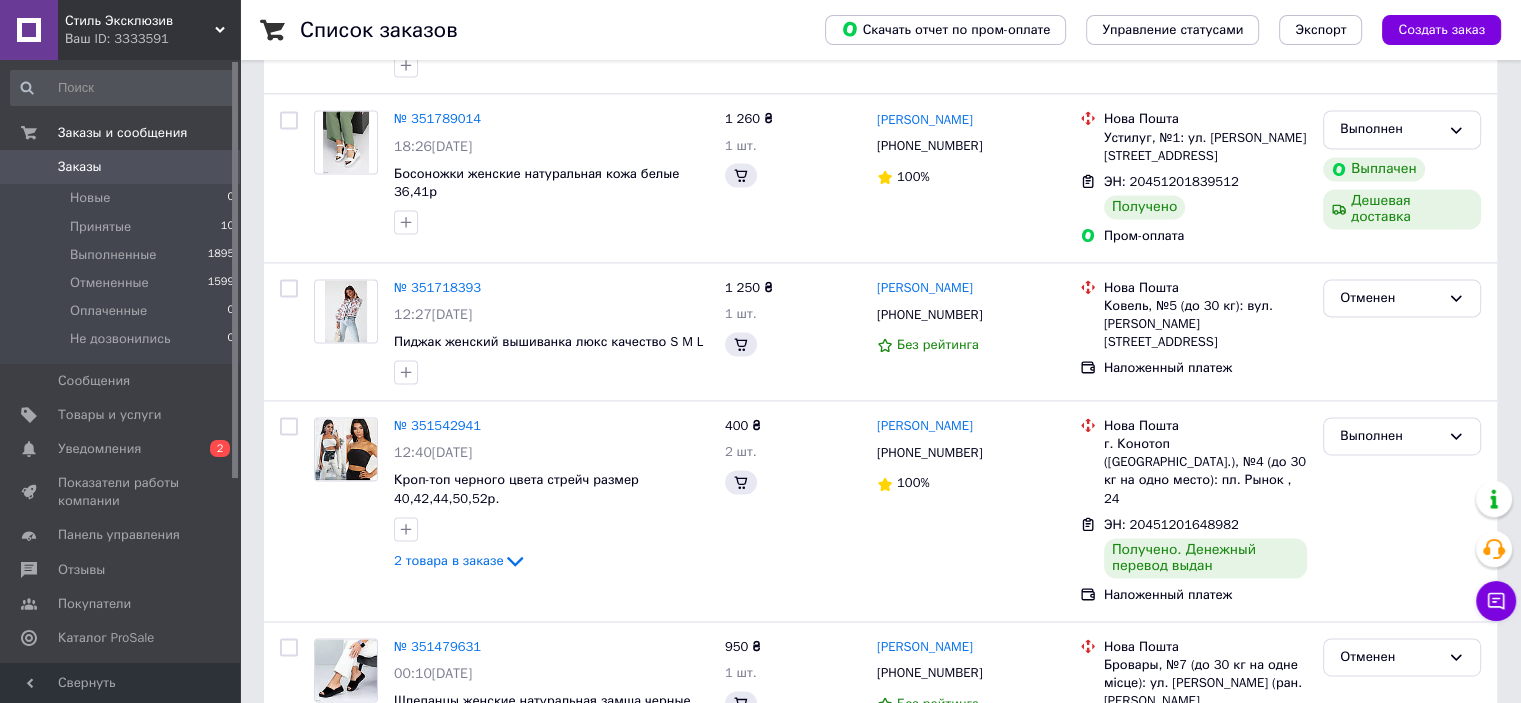 scroll, scrollTop: 0, scrollLeft: 0, axis: both 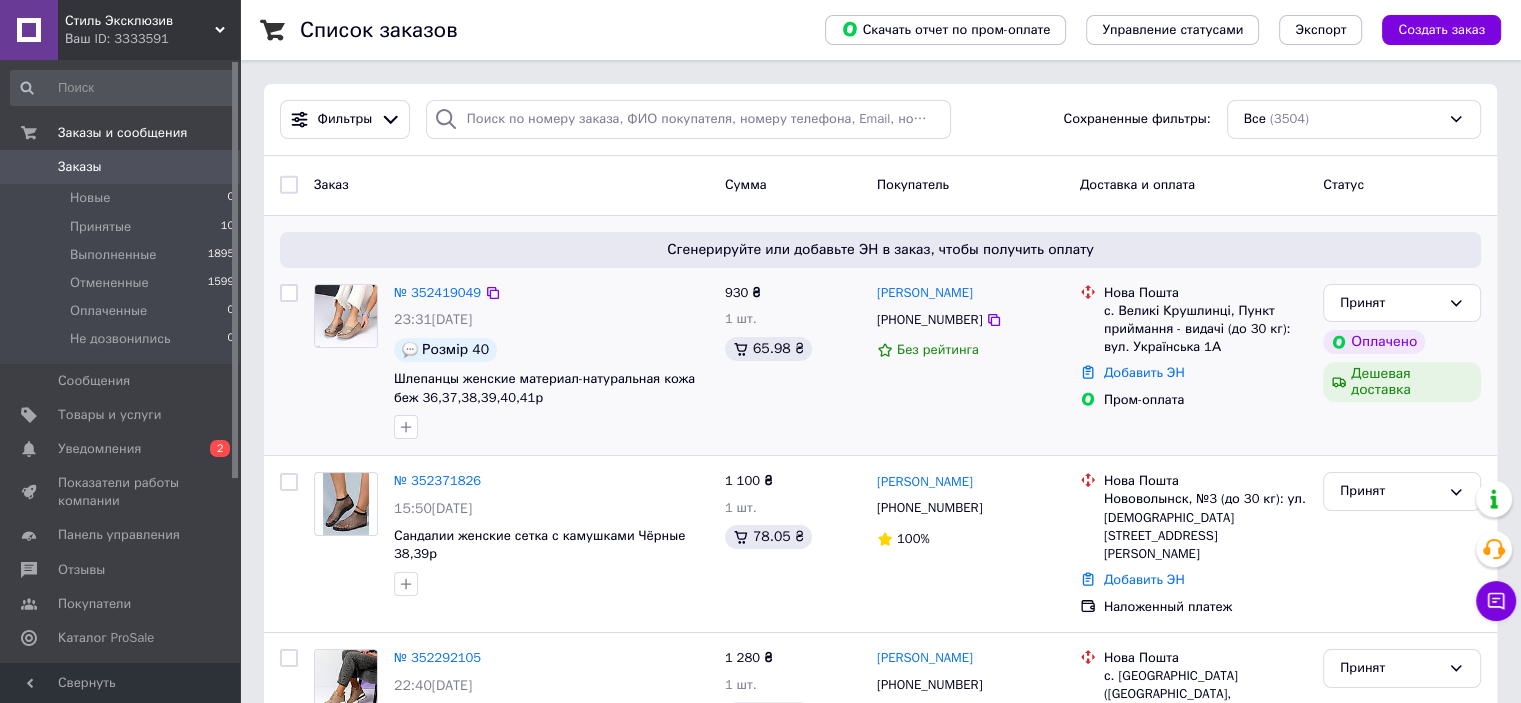 click on "Сніжана Мурзенко +380977689644 Без рейтинга" at bounding box center (970, 362) 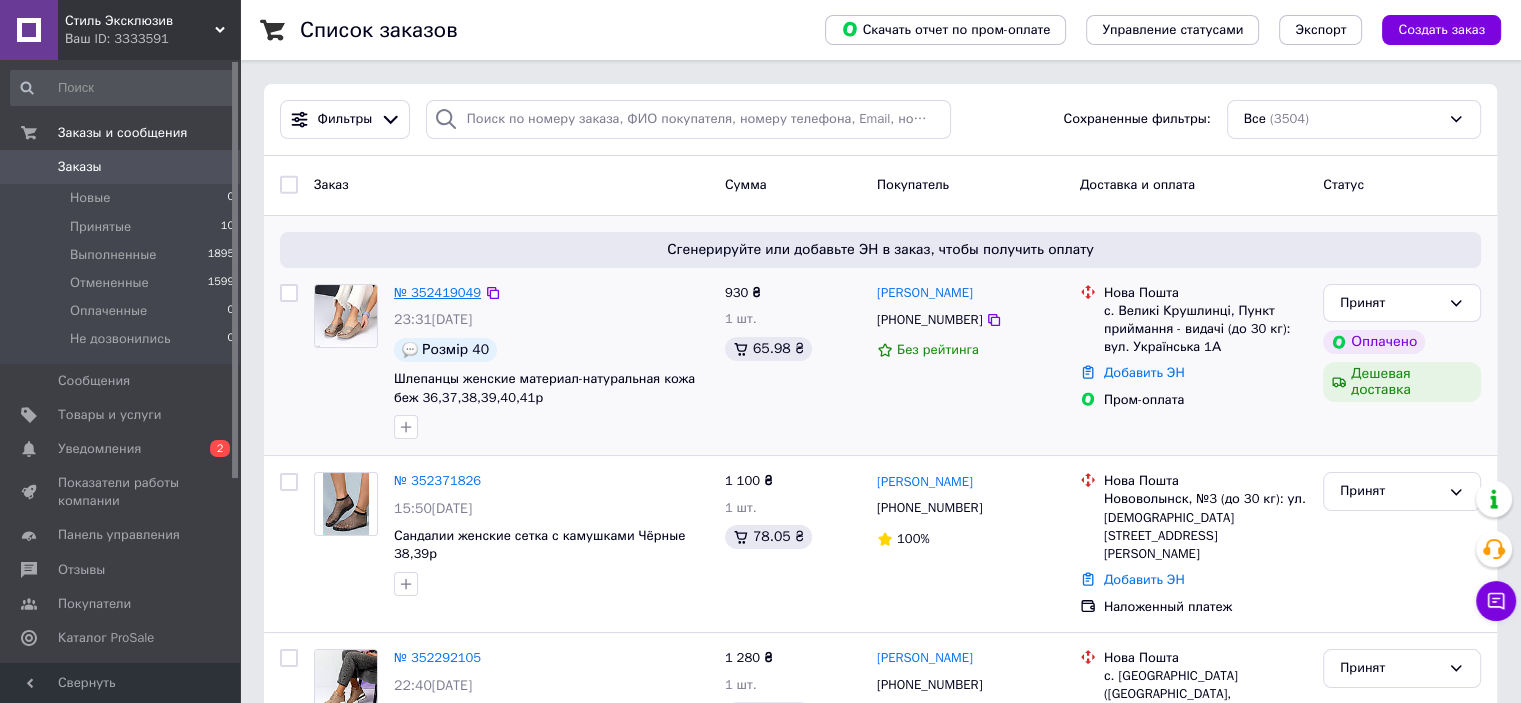 click on "№ 352419049" at bounding box center (437, 292) 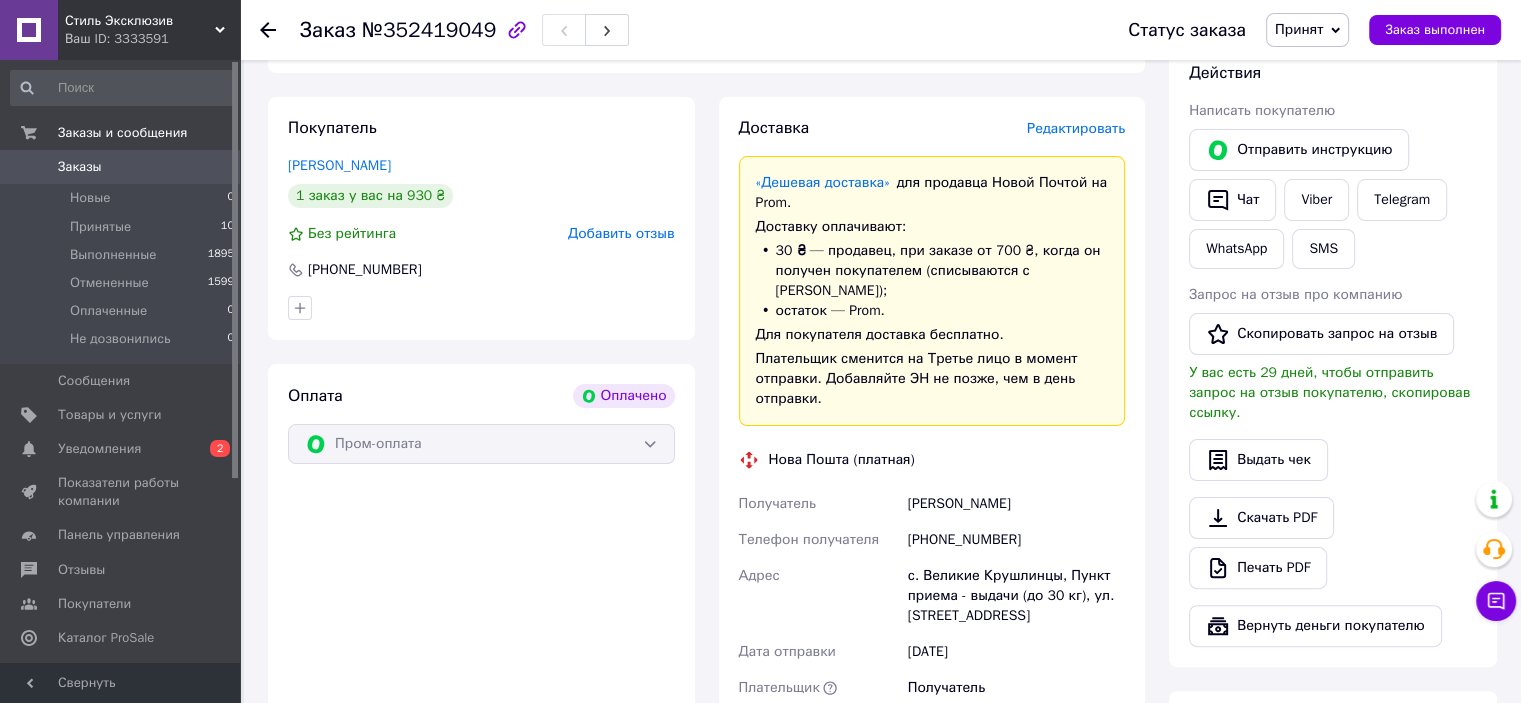 scroll, scrollTop: 664, scrollLeft: 0, axis: vertical 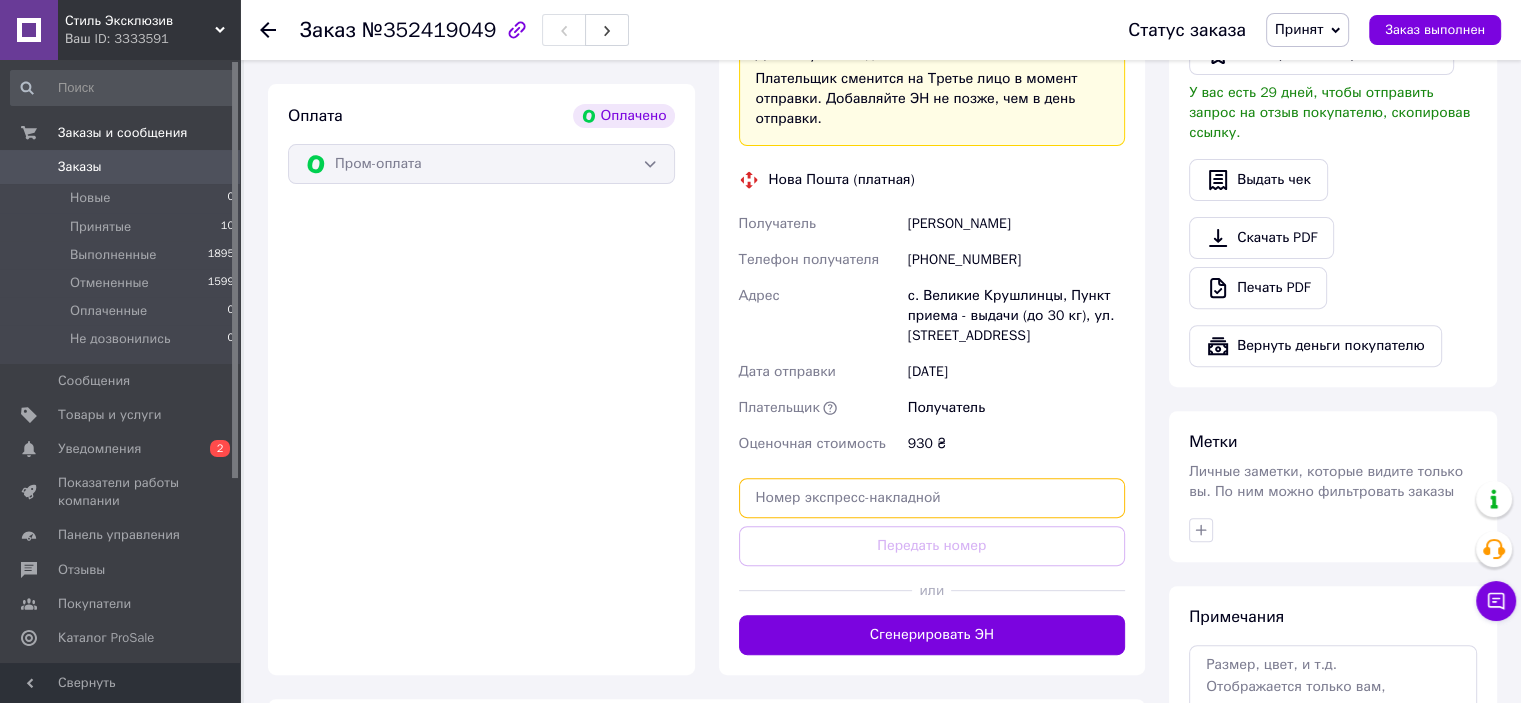 click at bounding box center [932, 498] 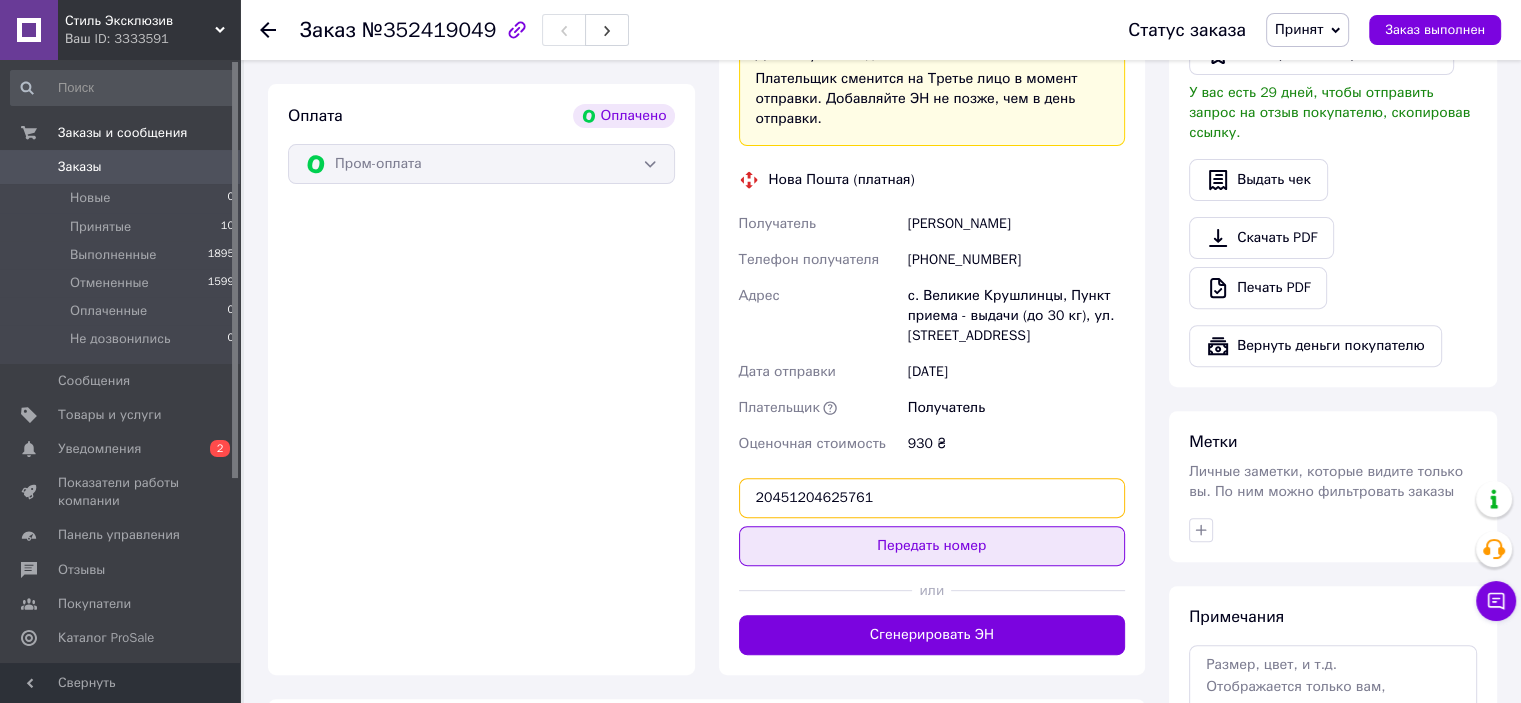 type on "20451204625761" 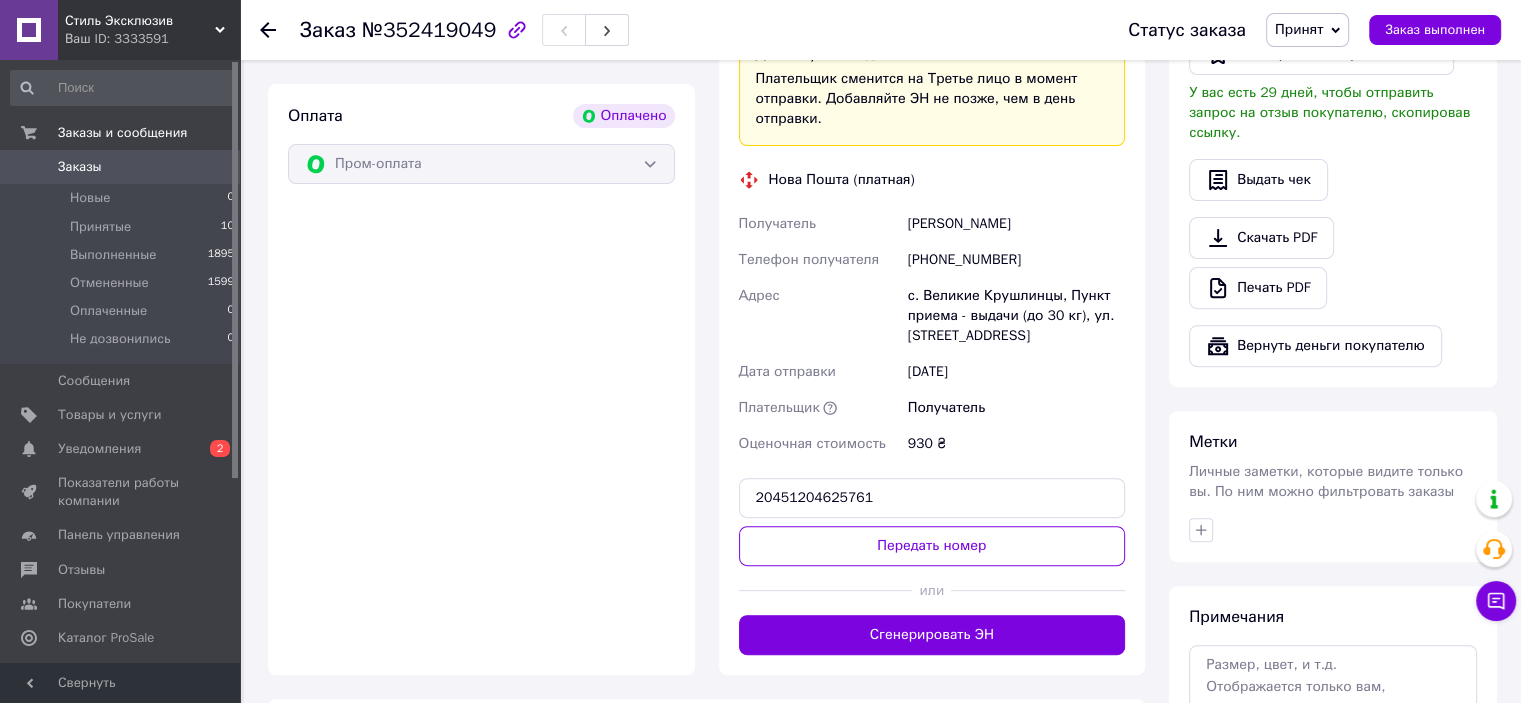 click on "Передать номер" at bounding box center [932, 546] 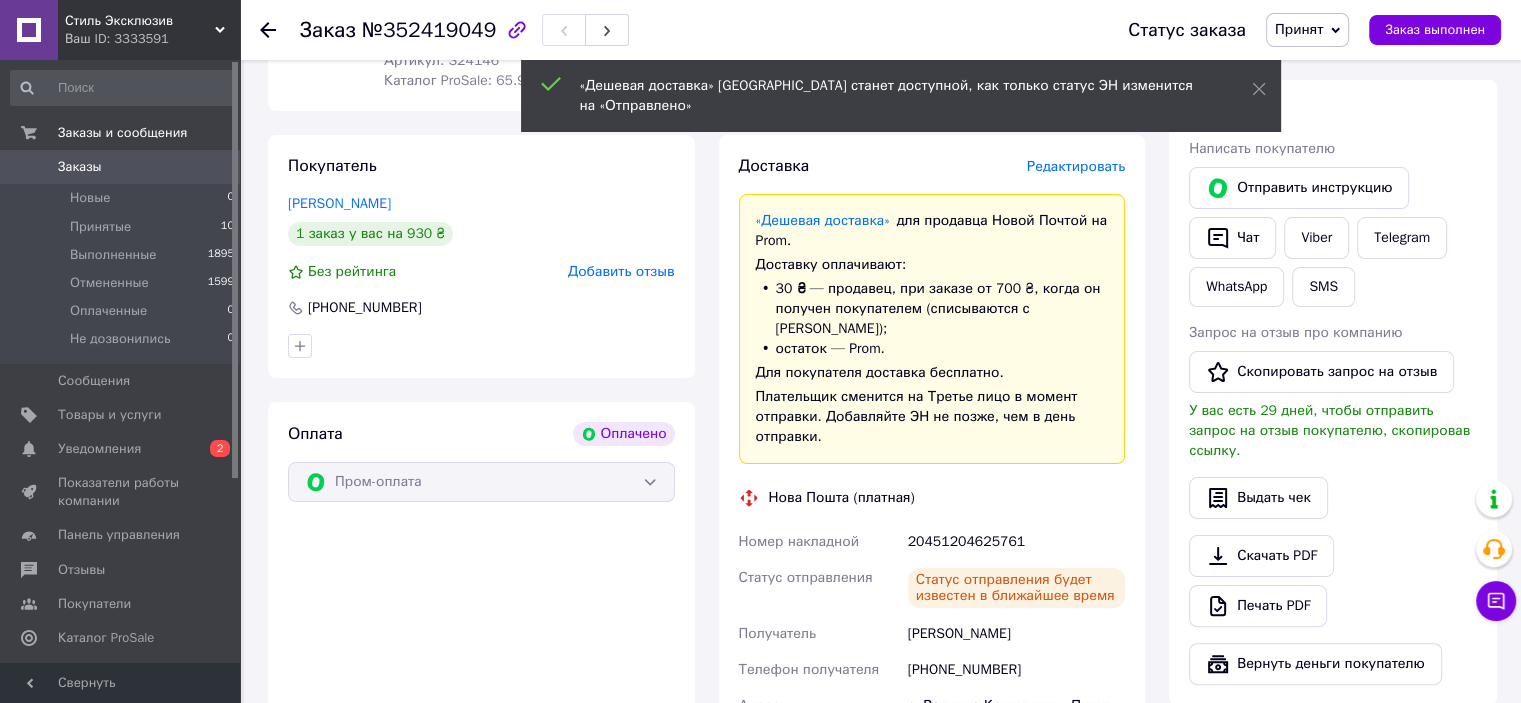 scroll, scrollTop: 264, scrollLeft: 0, axis: vertical 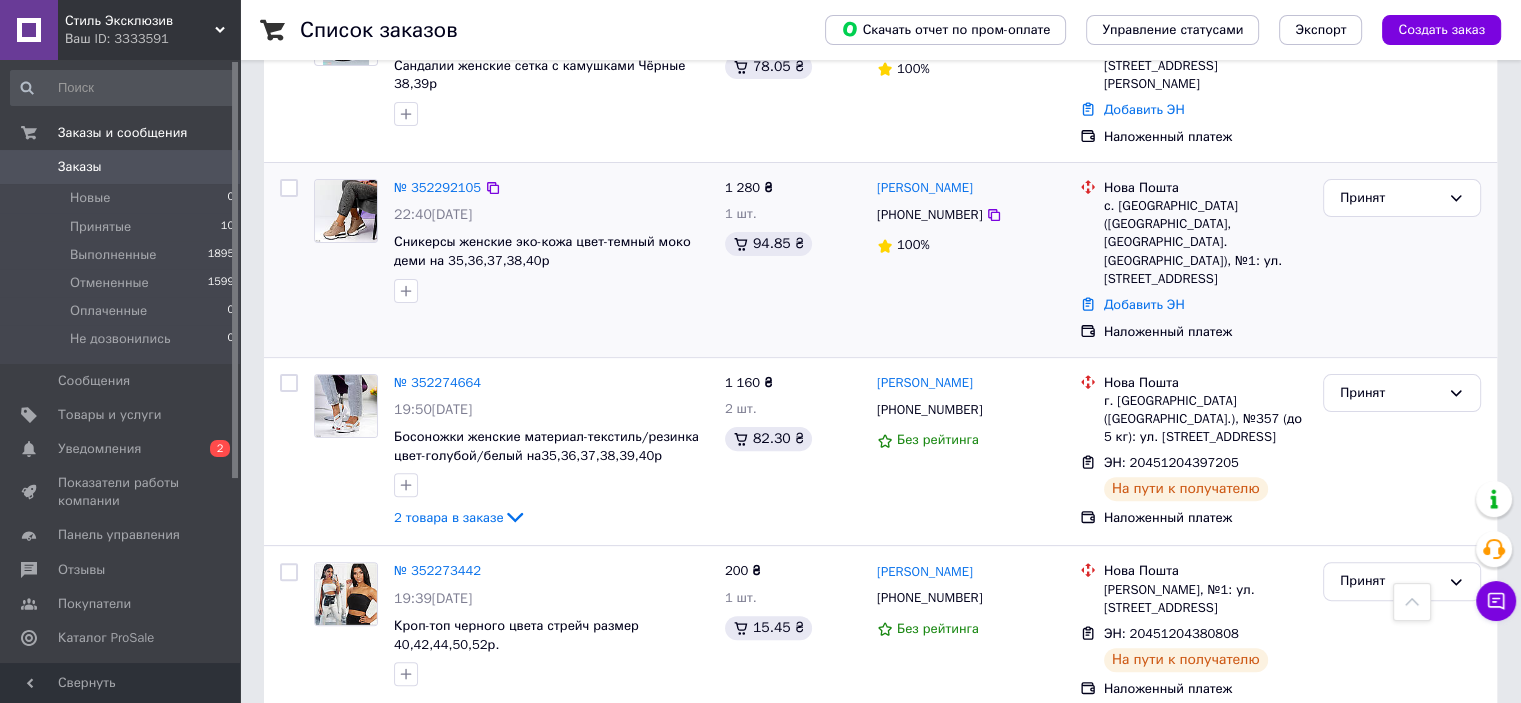click at bounding box center (551, 291) 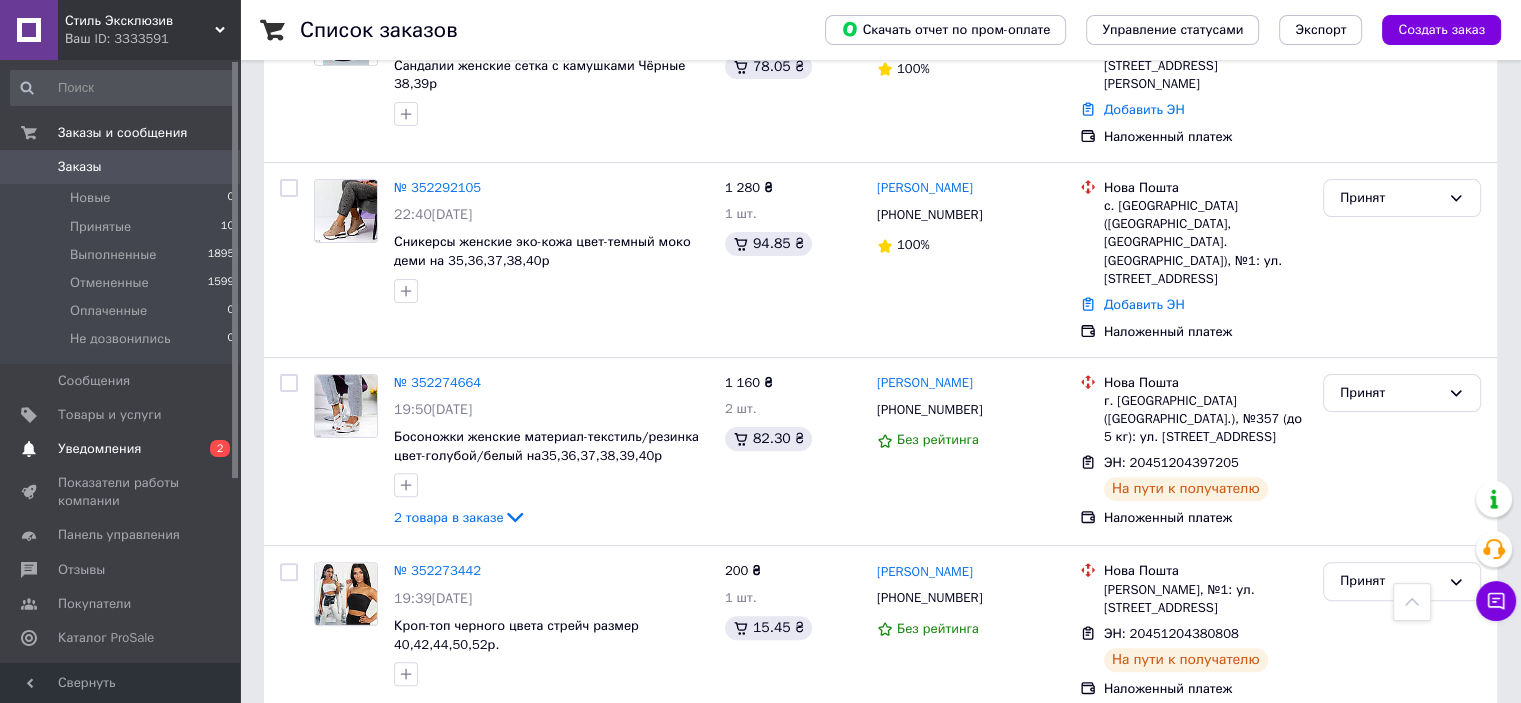 click on "Уведомления" at bounding box center (99, 449) 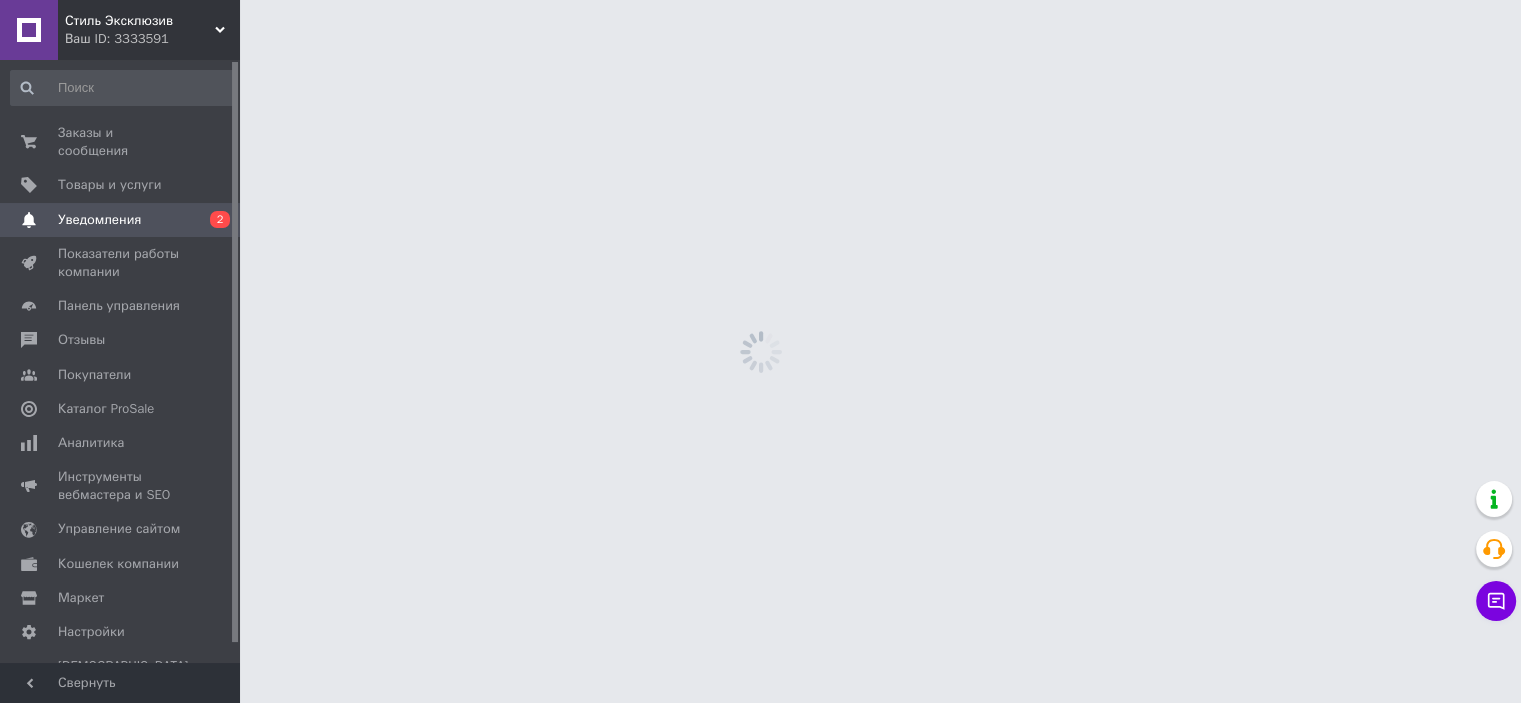 scroll, scrollTop: 0, scrollLeft: 0, axis: both 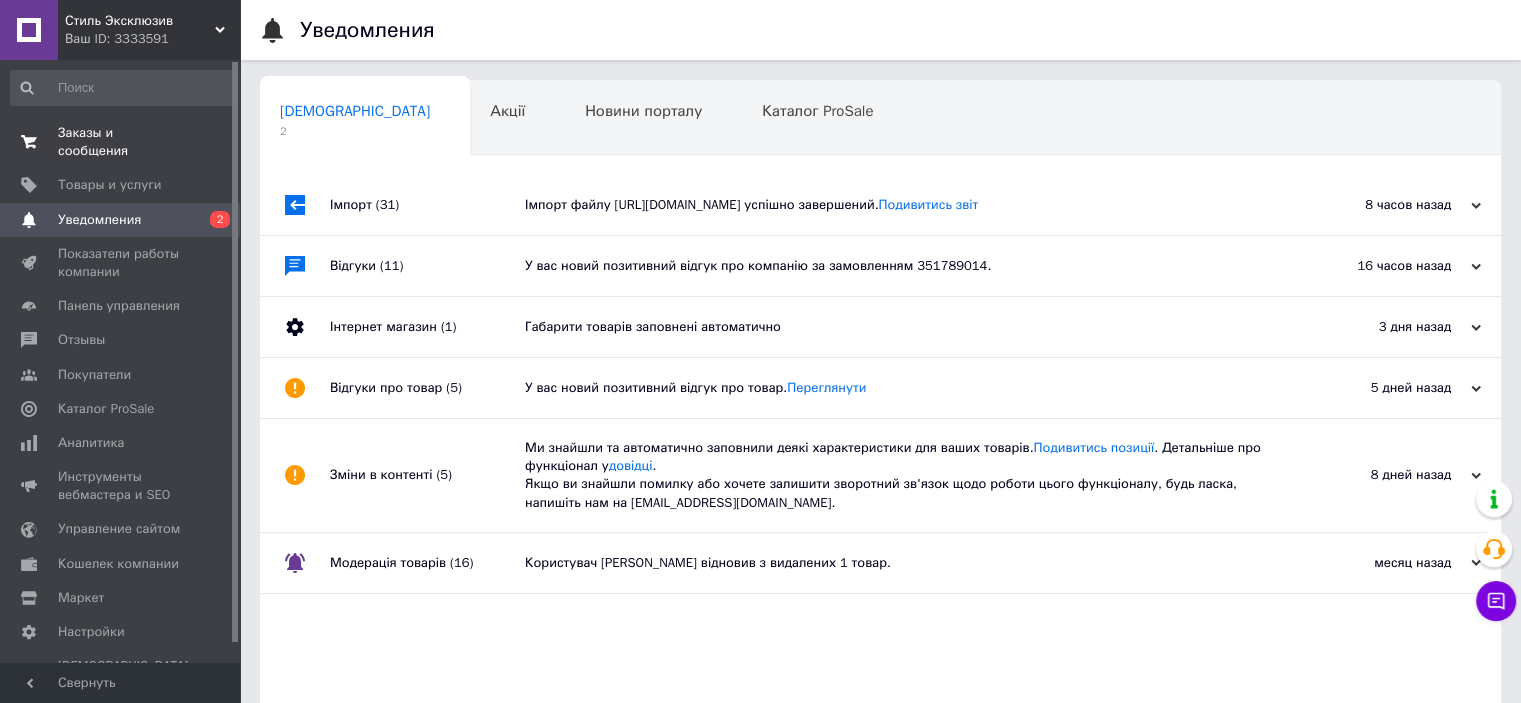click on "Заказы и сообщения" at bounding box center [121, 142] 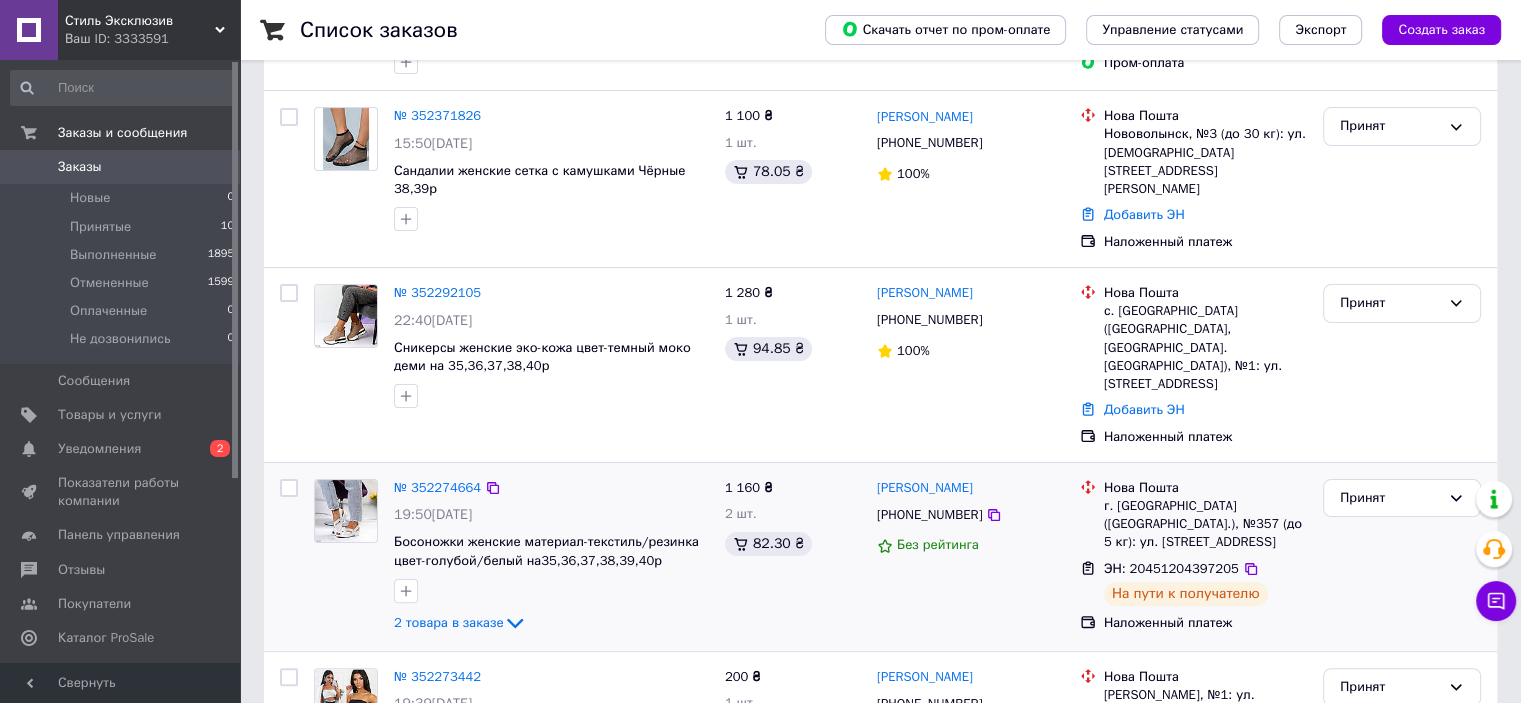 scroll, scrollTop: 400, scrollLeft: 0, axis: vertical 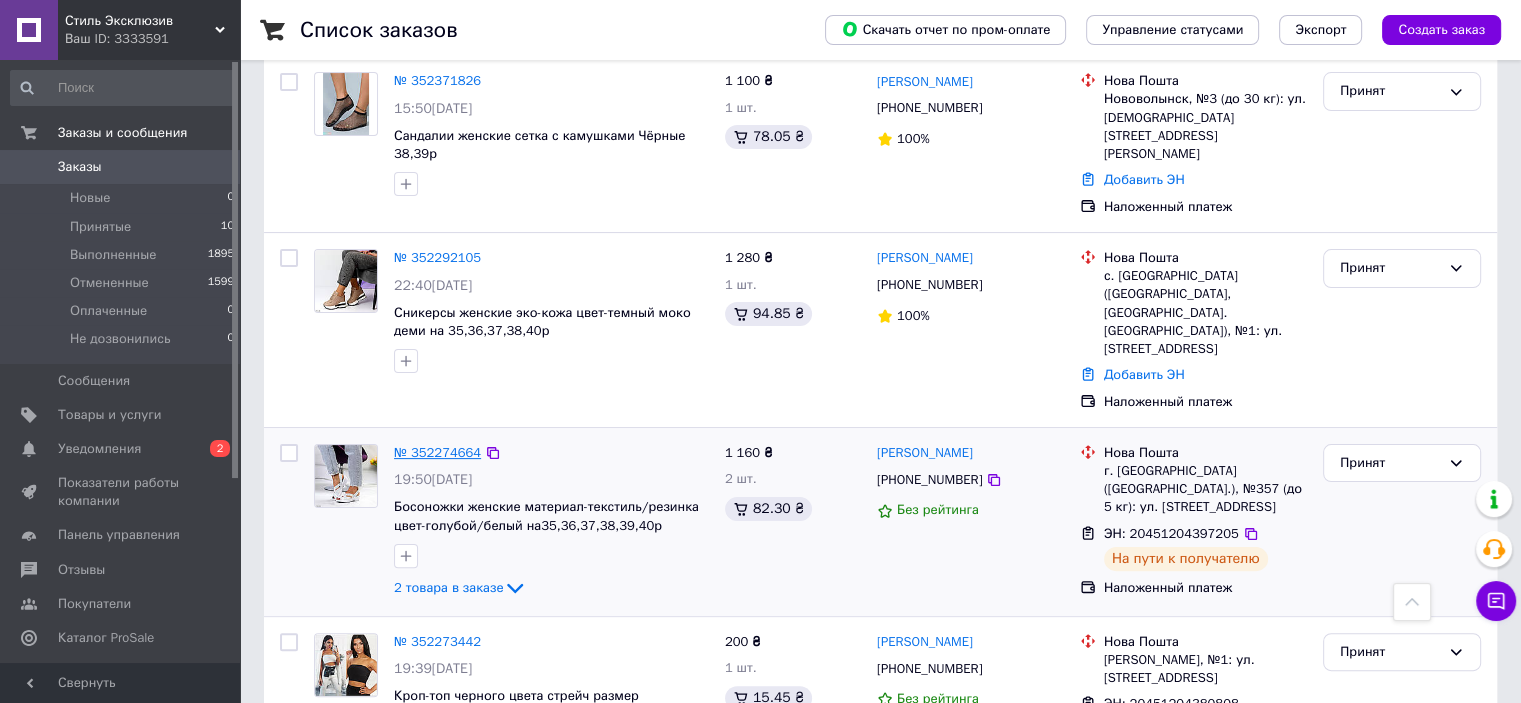 click on "№ 352274664" at bounding box center (437, 452) 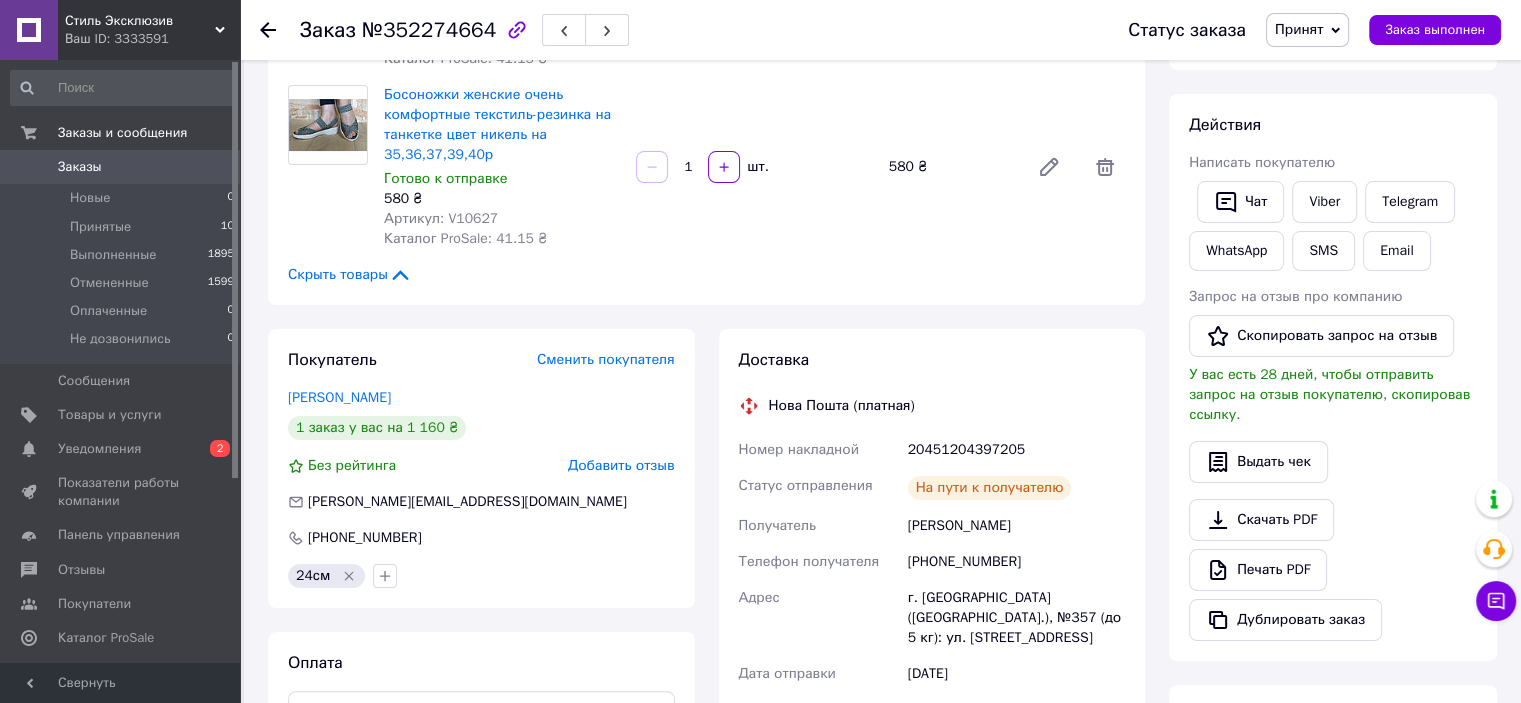 scroll, scrollTop: 100, scrollLeft: 0, axis: vertical 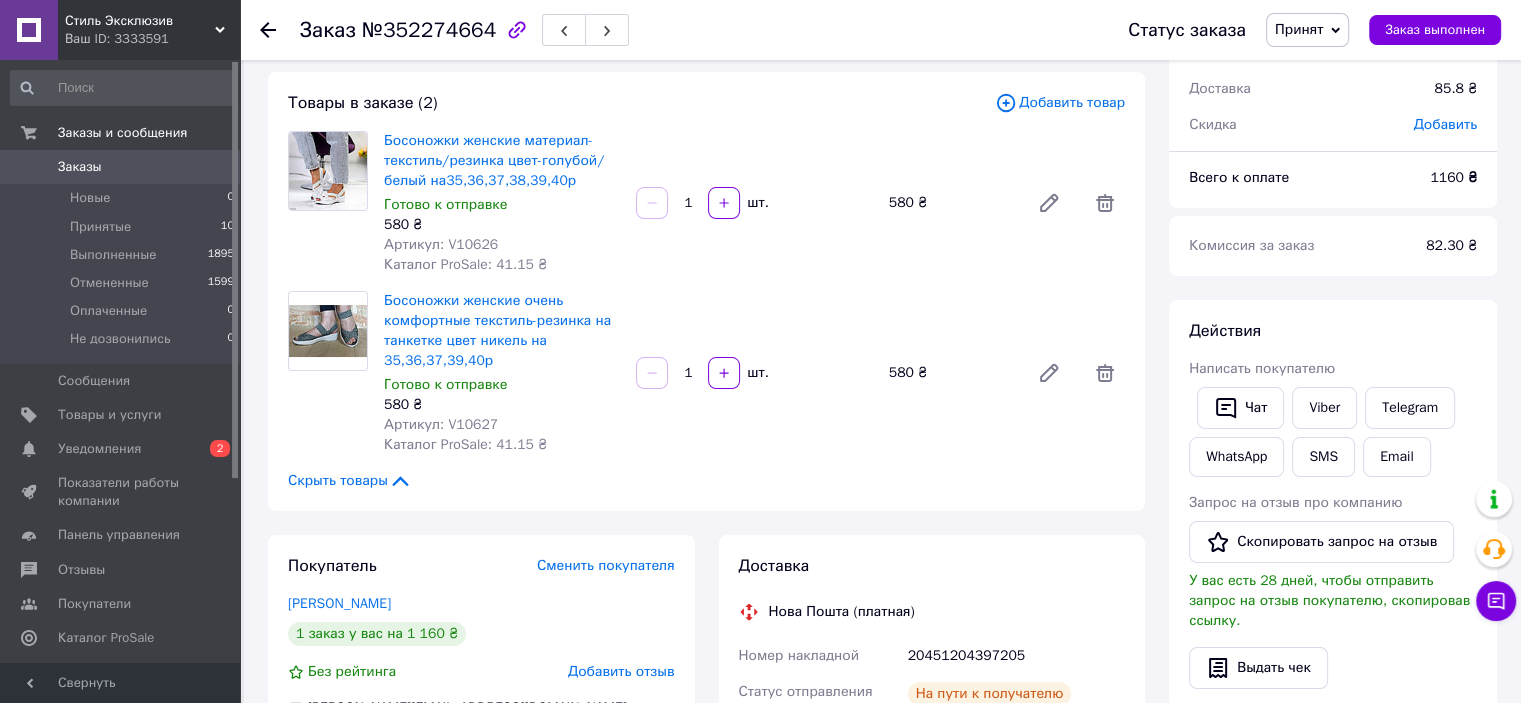 drag, startPoint x: 1071, startPoint y: 148, endPoint x: 1060, endPoint y: 147, distance: 11.045361 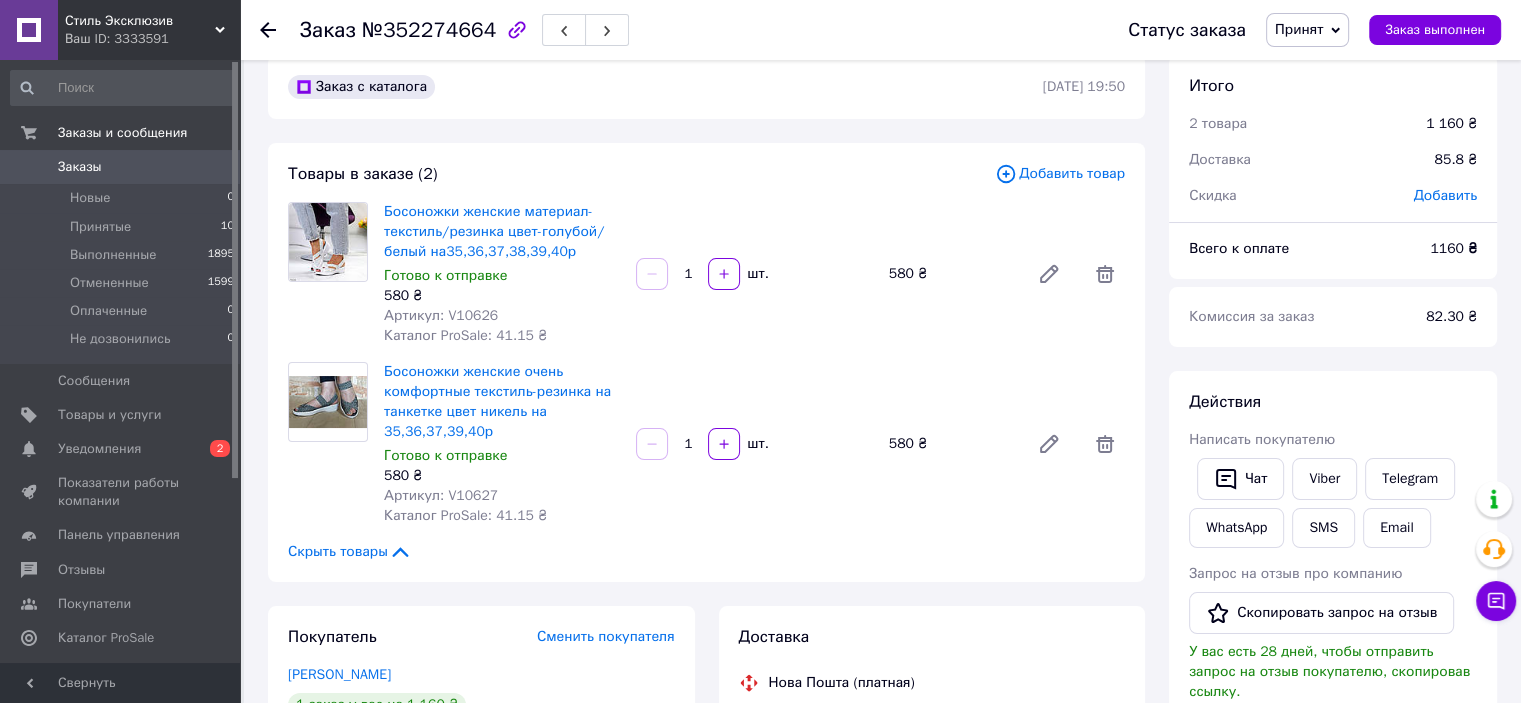 scroll, scrollTop: 0, scrollLeft: 0, axis: both 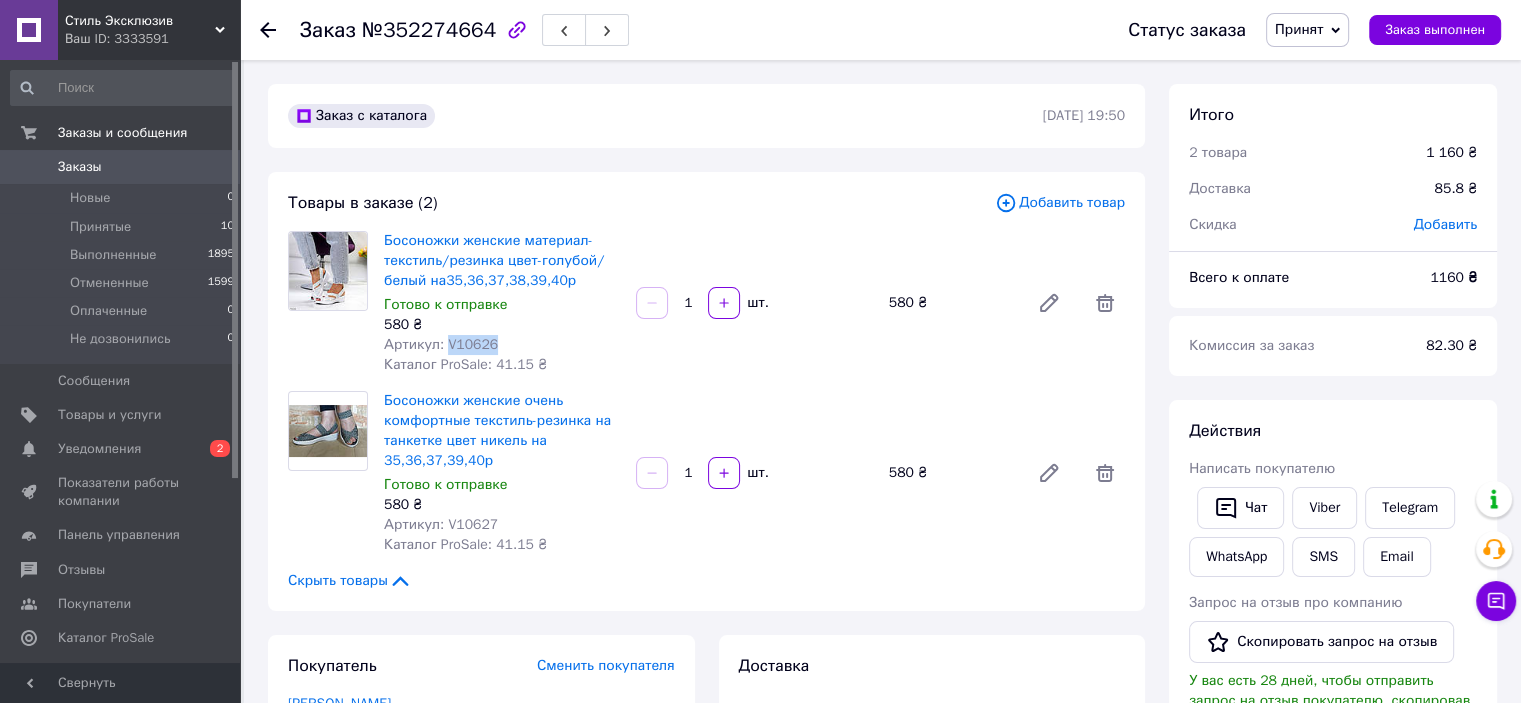 drag, startPoint x: 441, startPoint y: 345, endPoint x: 554, endPoint y: 341, distance: 113.07078 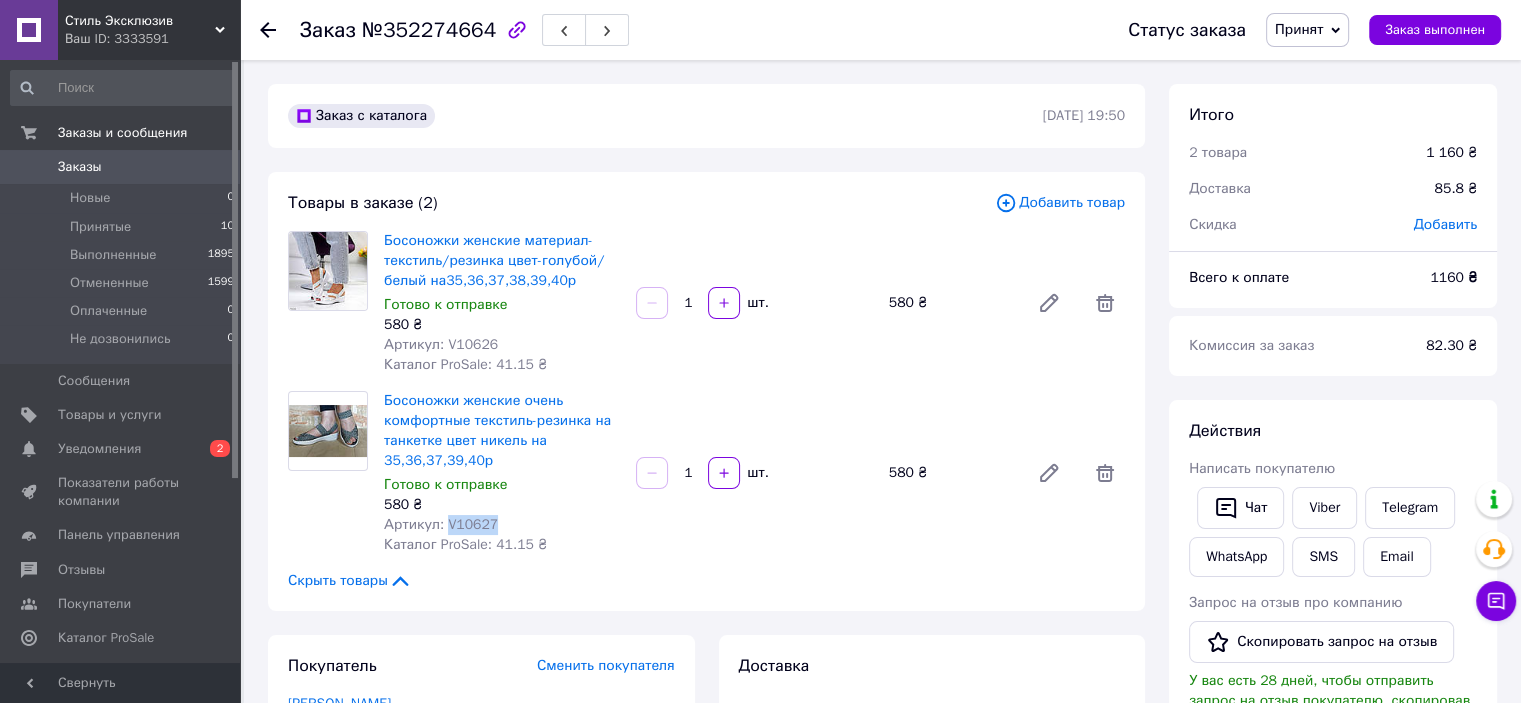 drag, startPoint x: 443, startPoint y: 530, endPoint x: 520, endPoint y: 524, distance: 77.23341 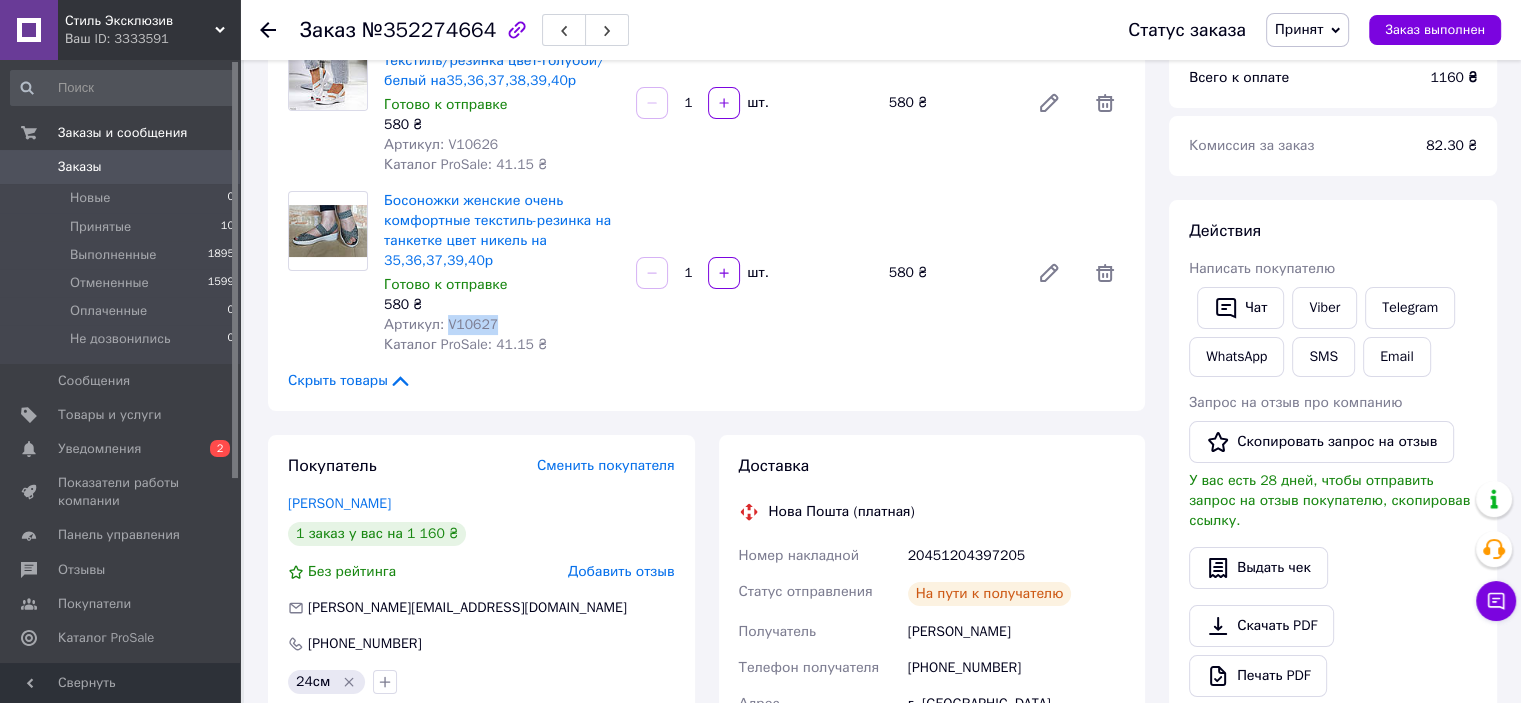 scroll, scrollTop: 300, scrollLeft: 0, axis: vertical 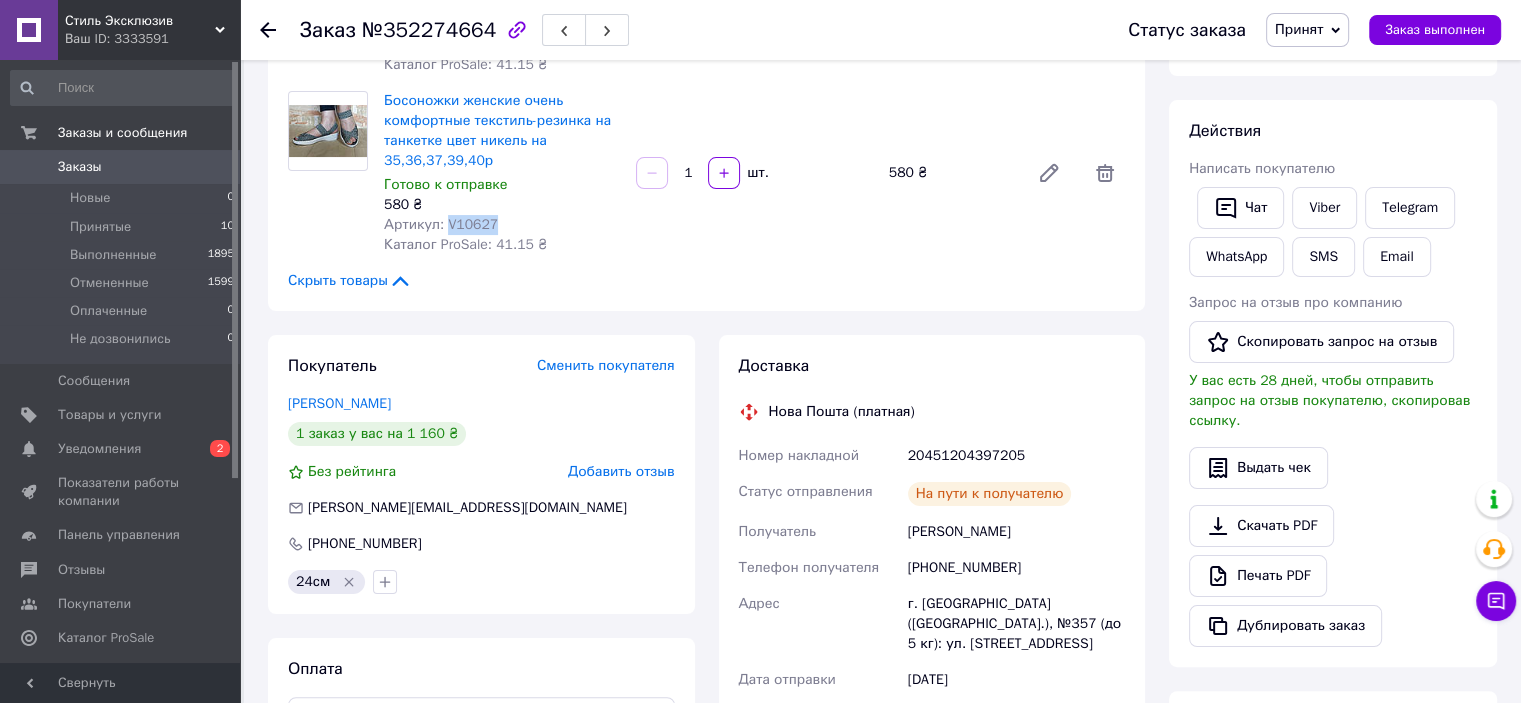 drag, startPoint x: 1028, startPoint y: 535, endPoint x: 896, endPoint y: 539, distance: 132.0606 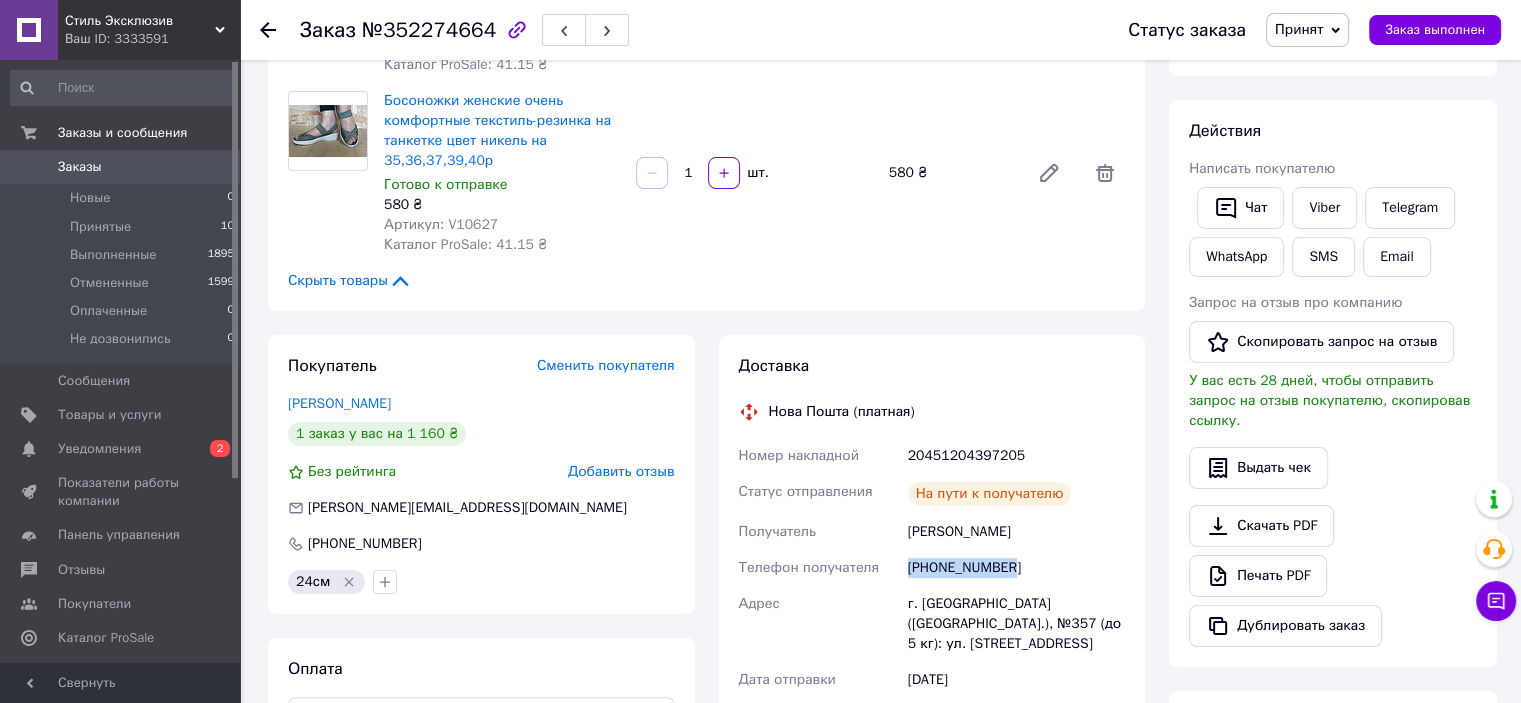 drag, startPoint x: 1012, startPoint y: 563, endPoint x: 896, endPoint y: 574, distance: 116.520386 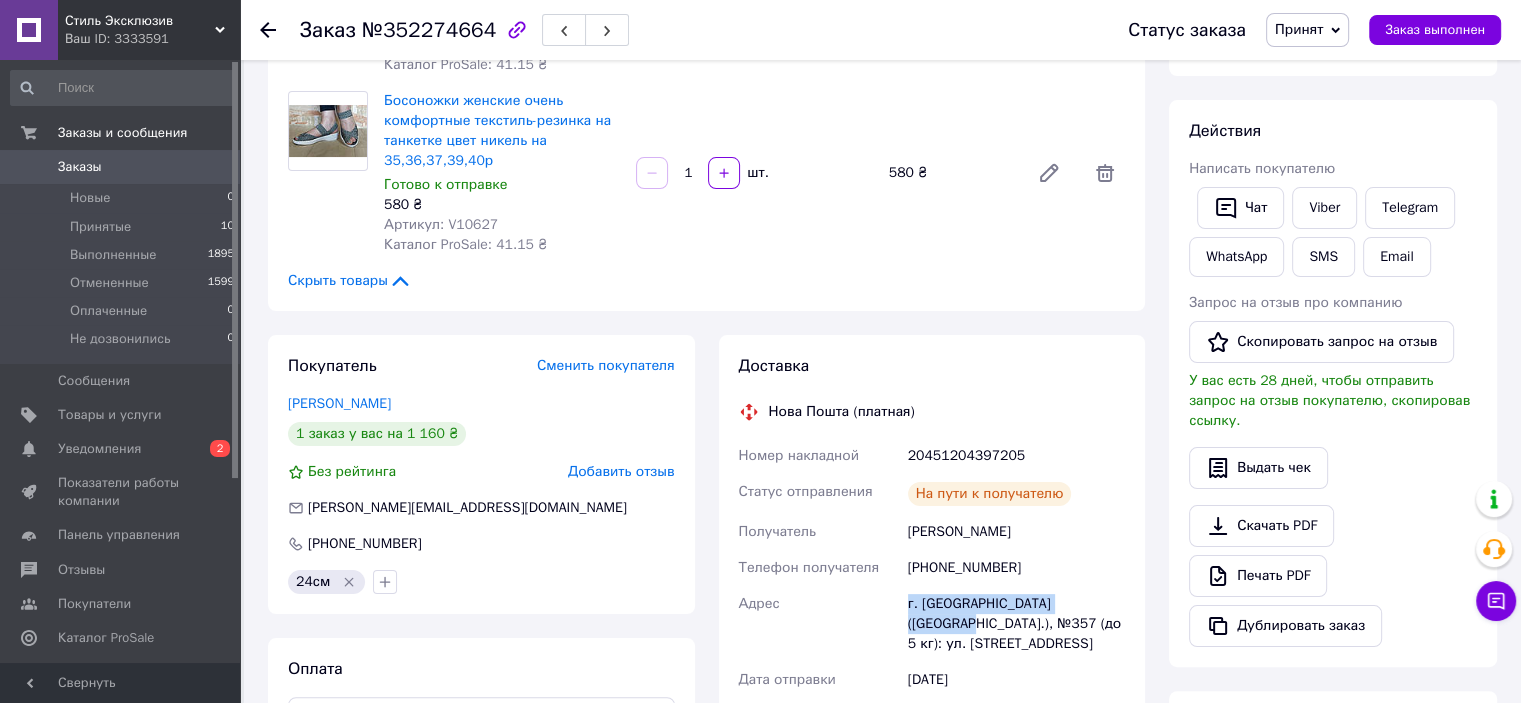 drag, startPoint x: 895, startPoint y: 606, endPoint x: 1100, endPoint y: 609, distance: 205.02196 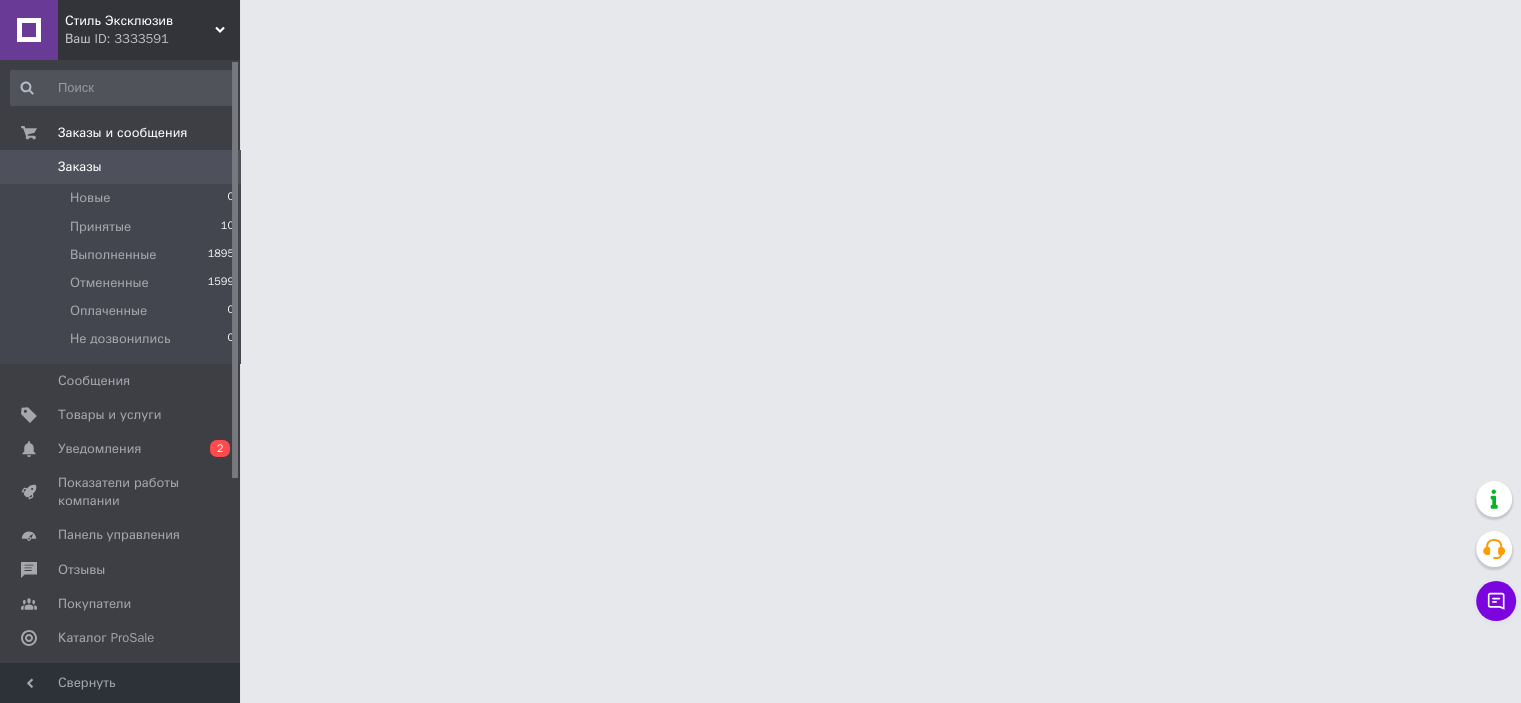 scroll, scrollTop: 0, scrollLeft: 0, axis: both 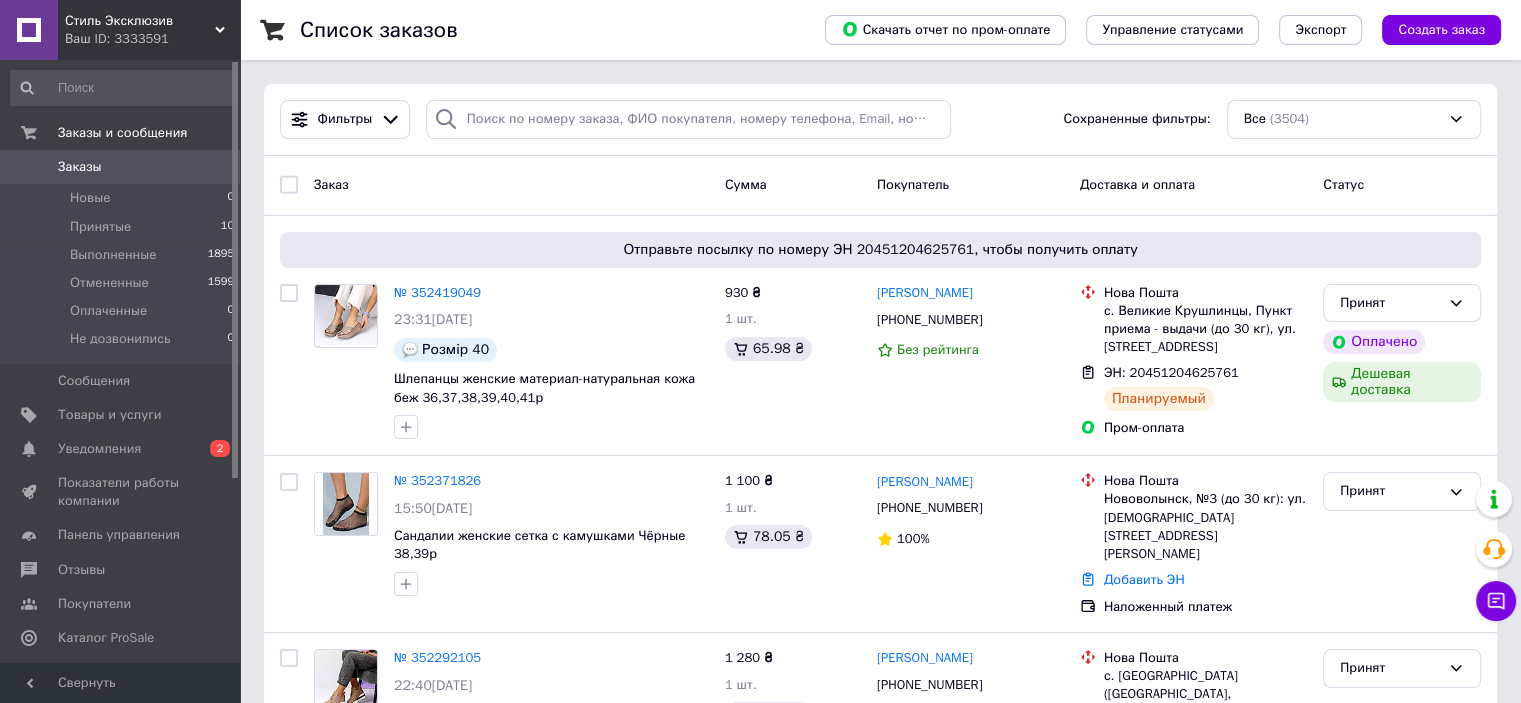 click on "Фильтры Сохраненные фильтры: Все (3504)" at bounding box center (880, 119) 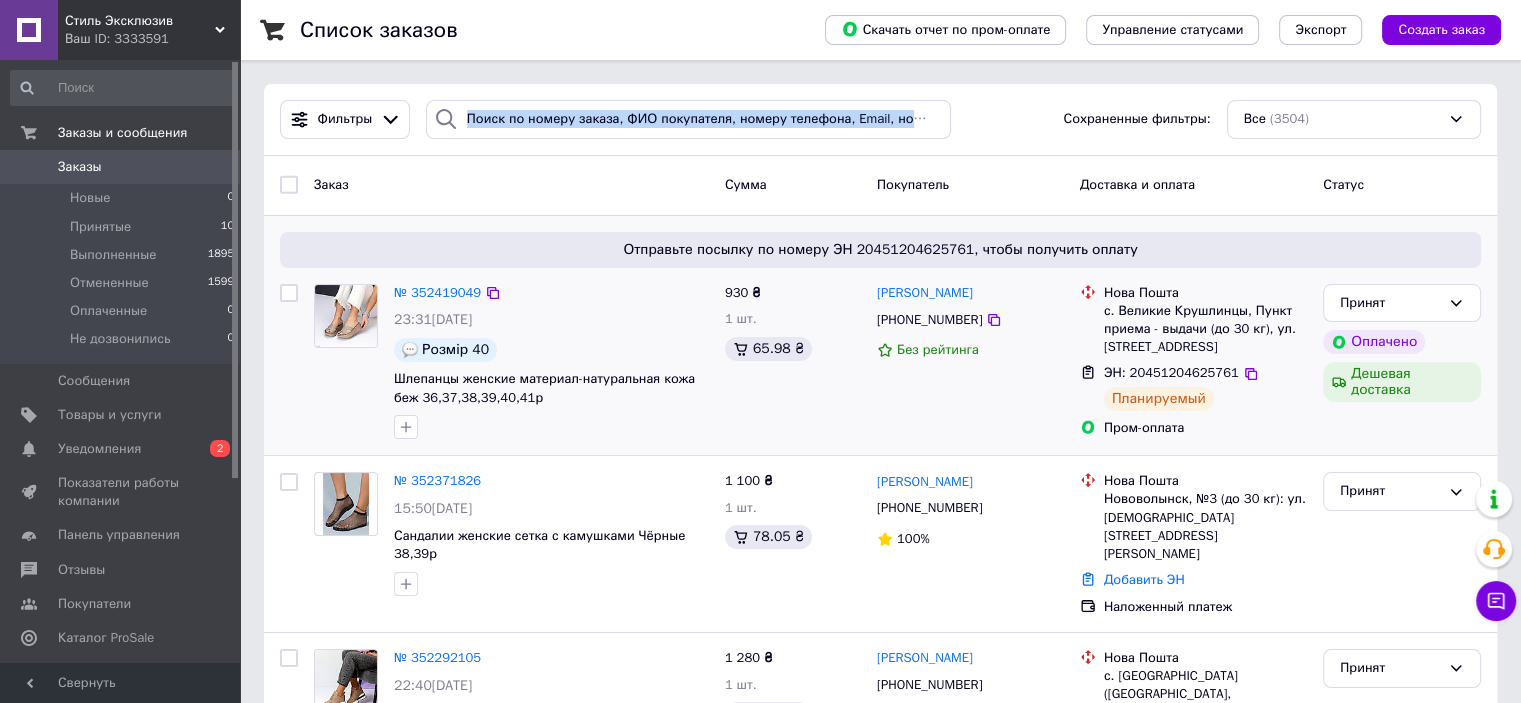 drag, startPoint x: 1008, startPoint y: 293, endPoint x: 875, endPoint y: 283, distance: 133.37541 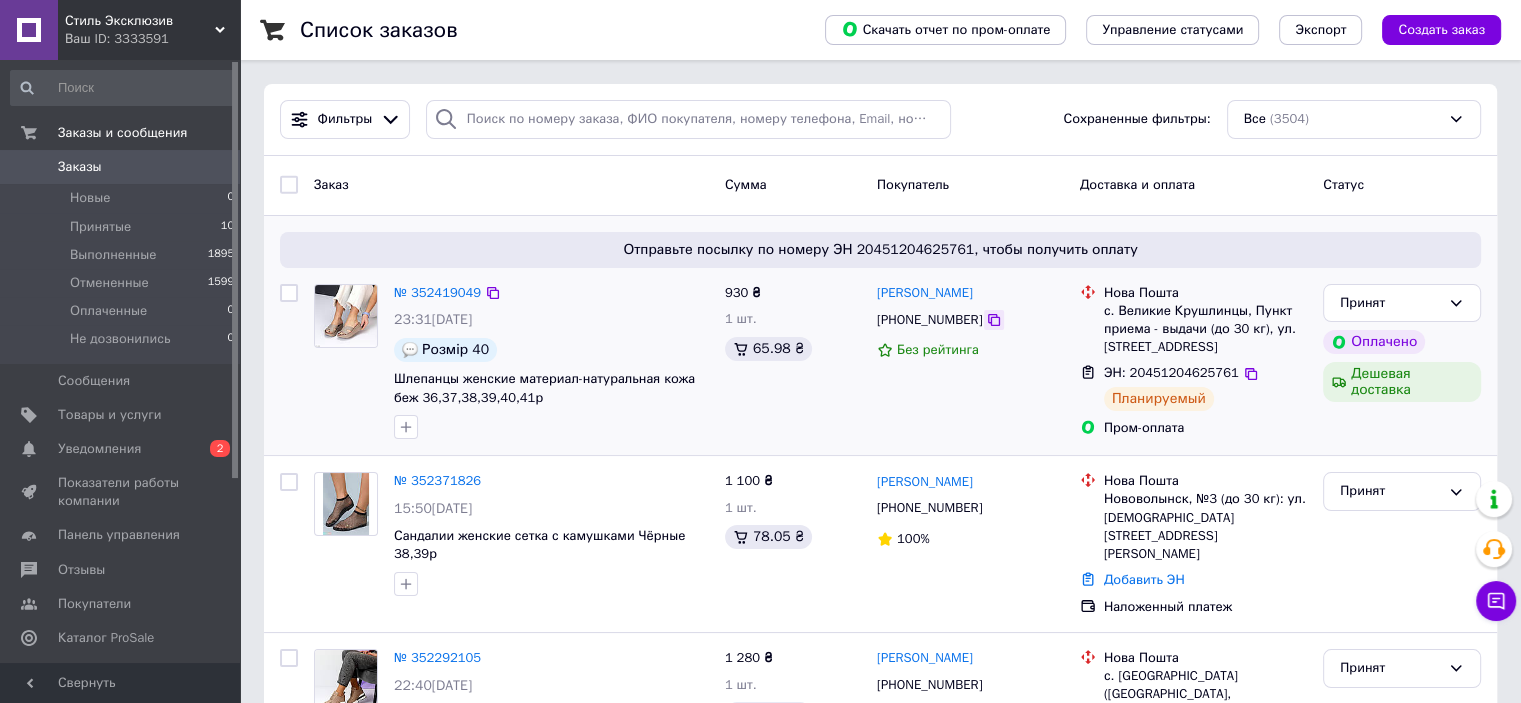 click 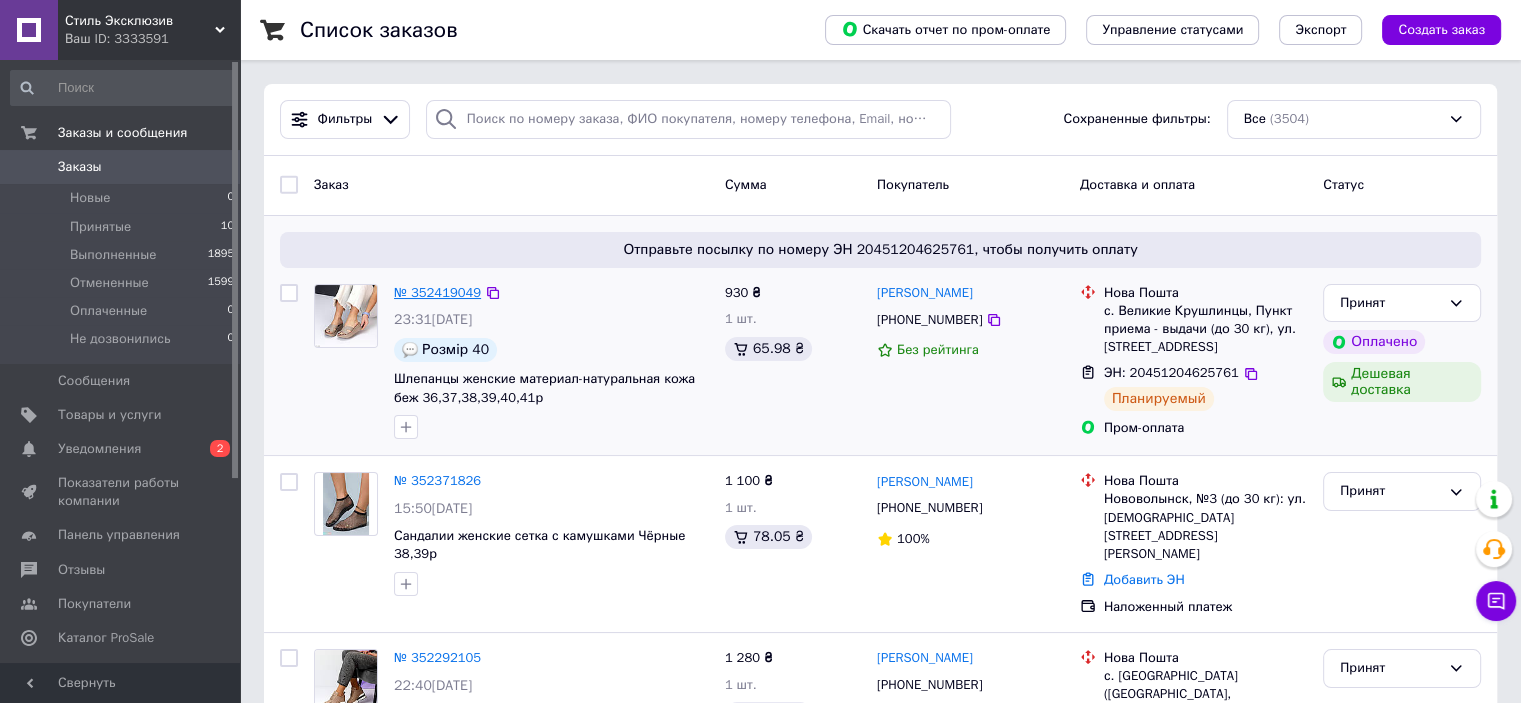 click on "№ 352419049" at bounding box center [437, 292] 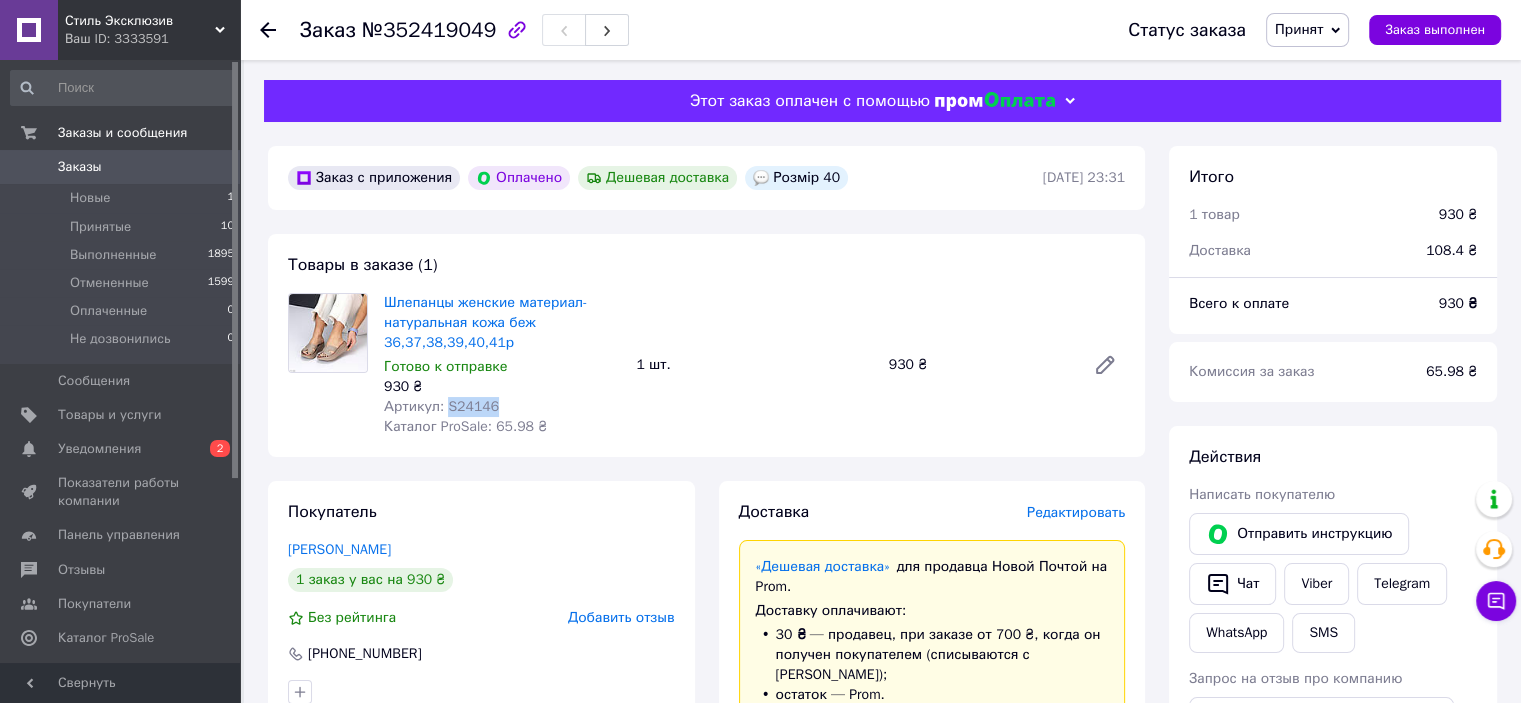 drag, startPoint x: 444, startPoint y: 406, endPoint x: 516, endPoint y: 408, distance: 72.02777 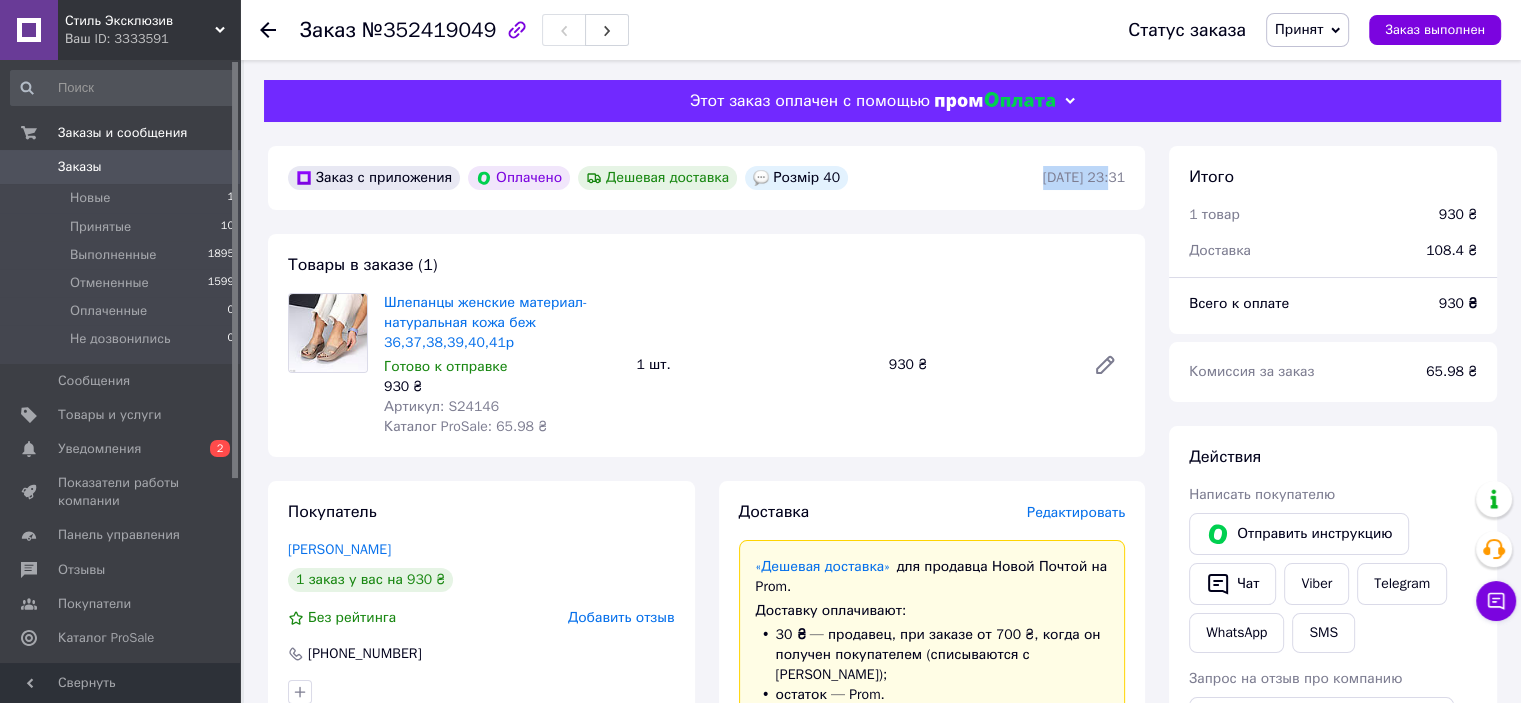drag, startPoint x: 1080, startPoint y: 185, endPoint x: 975, endPoint y: 165, distance: 106.887794 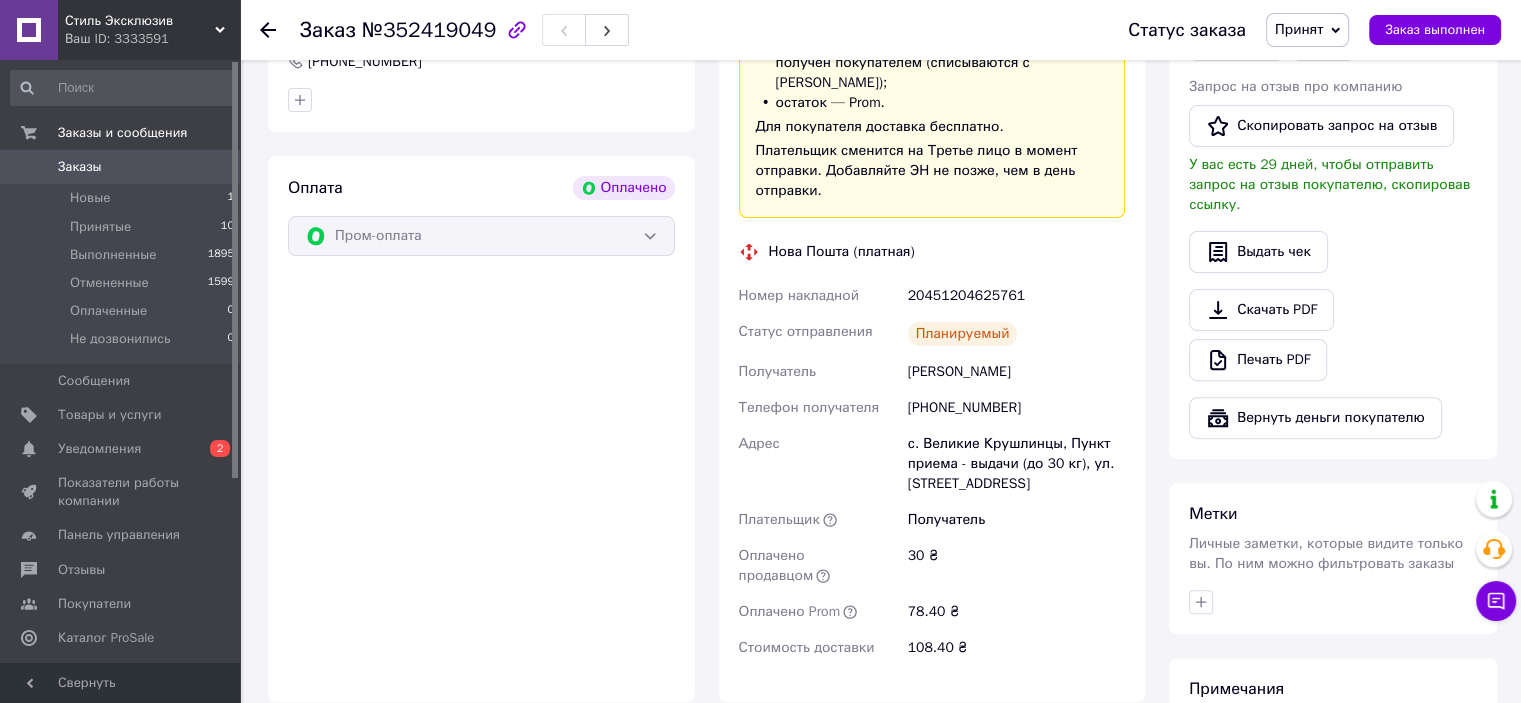 scroll, scrollTop: 600, scrollLeft: 0, axis: vertical 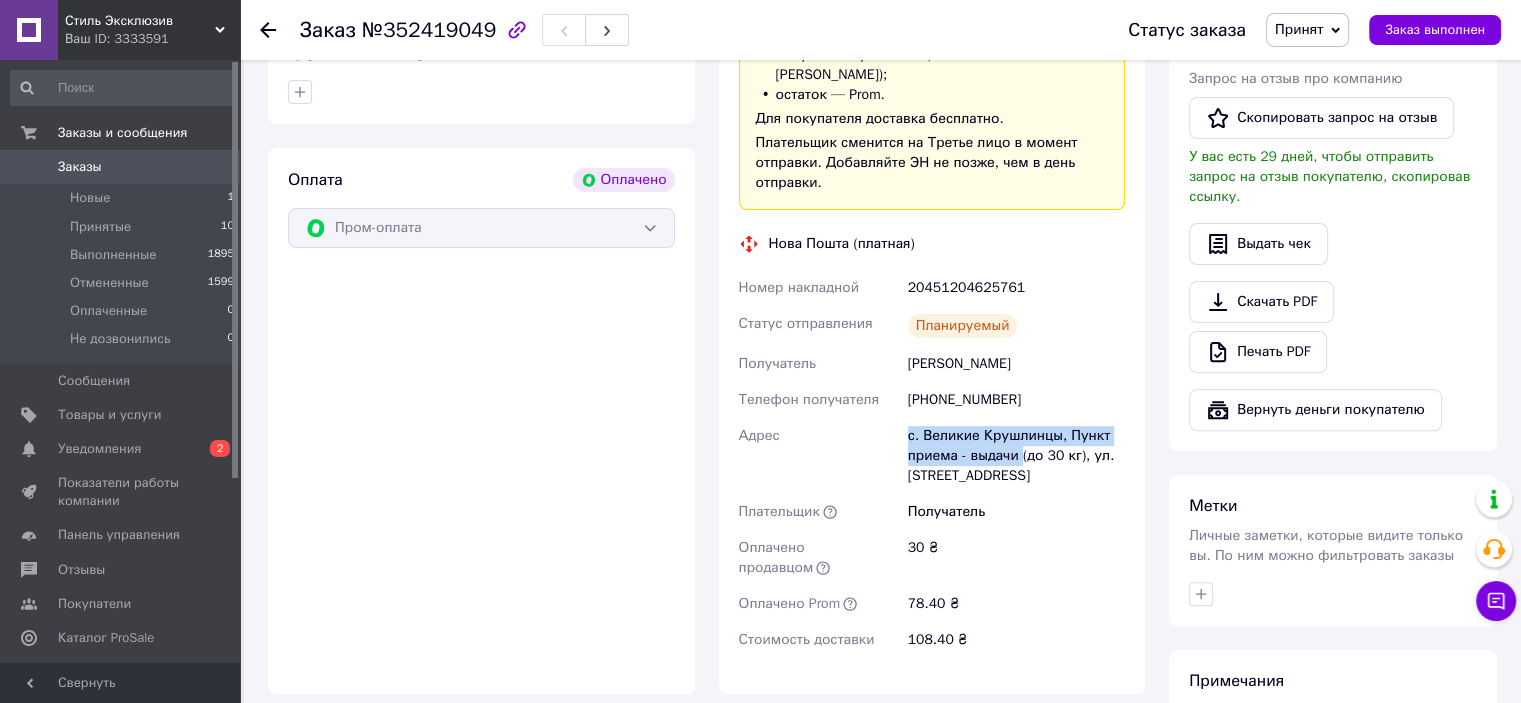 drag, startPoint x: 896, startPoint y: 419, endPoint x: 1020, endPoint y: 441, distance: 125.93649 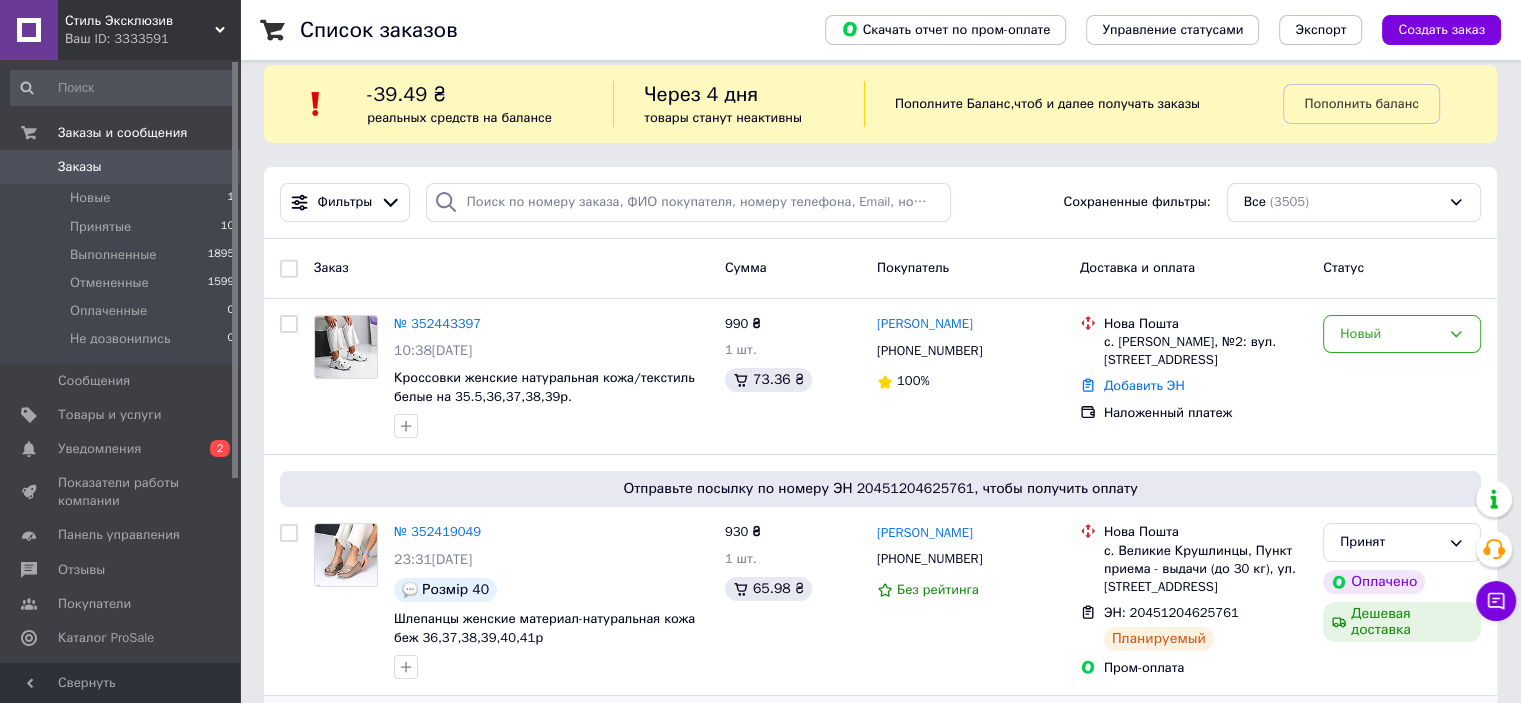 scroll, scrollTop: 0, scrollLeft: 0, axis: both 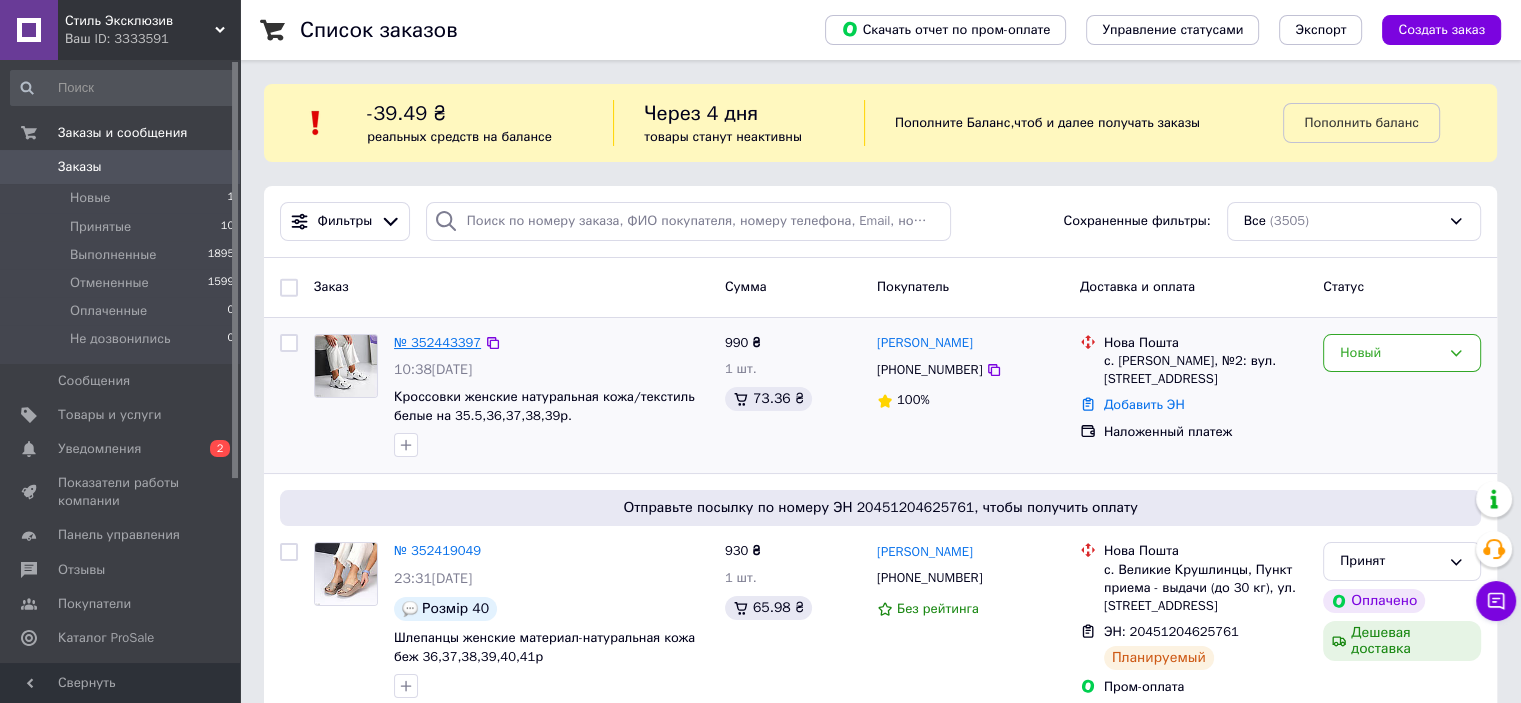 click on "№ 352443397" at bounding box center (437, 342) 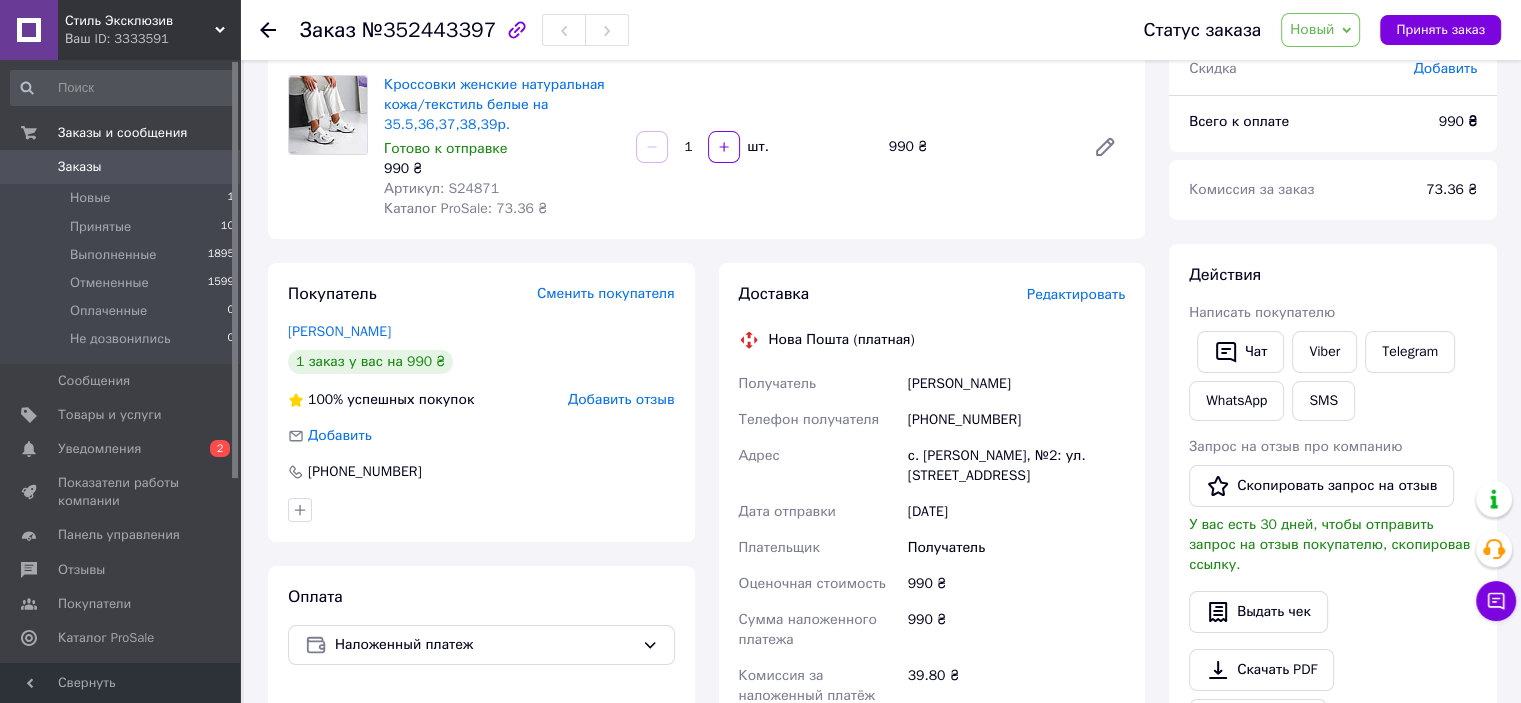 scroll, scrollTop: 200, scrollLeft: 0, axis: vertical 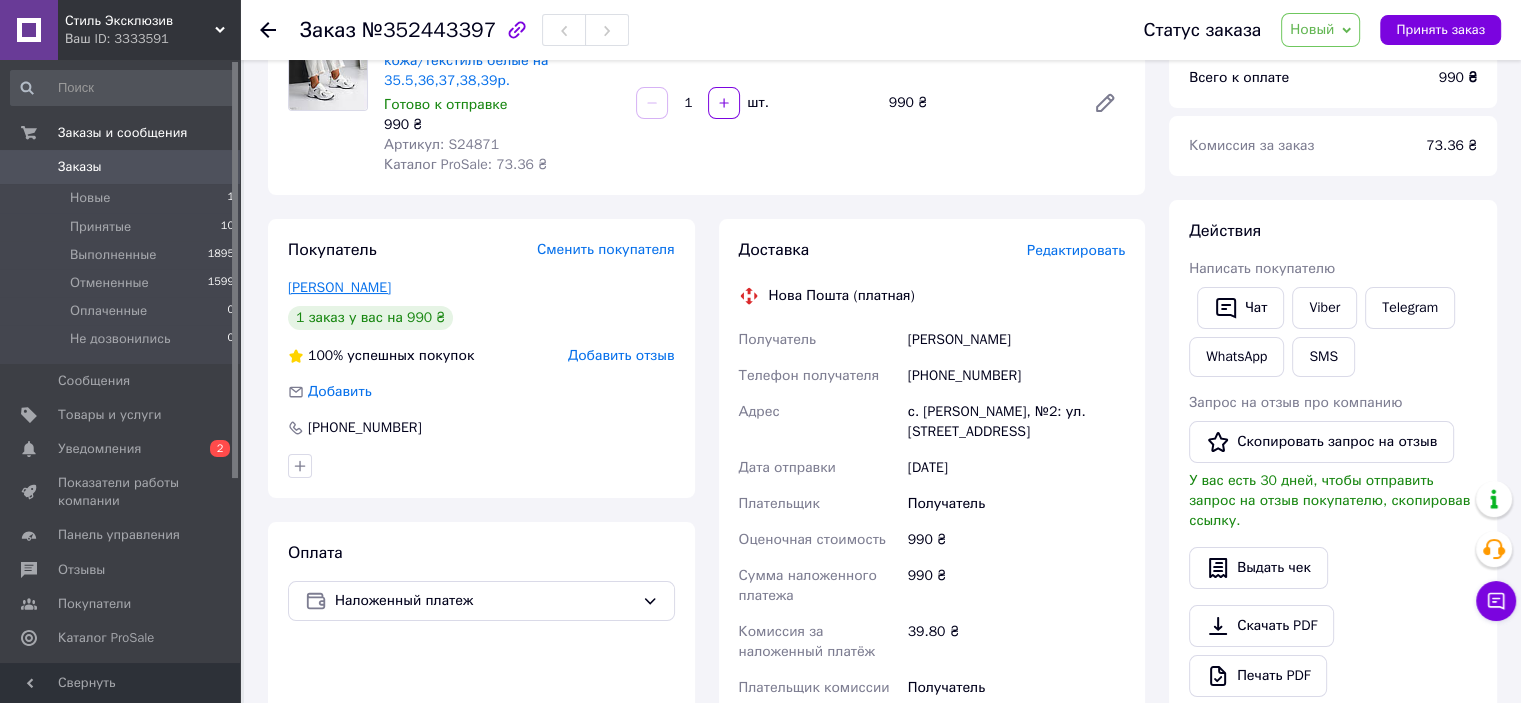 click on "Крикун Тетяна" at bounding box center (339, 287) 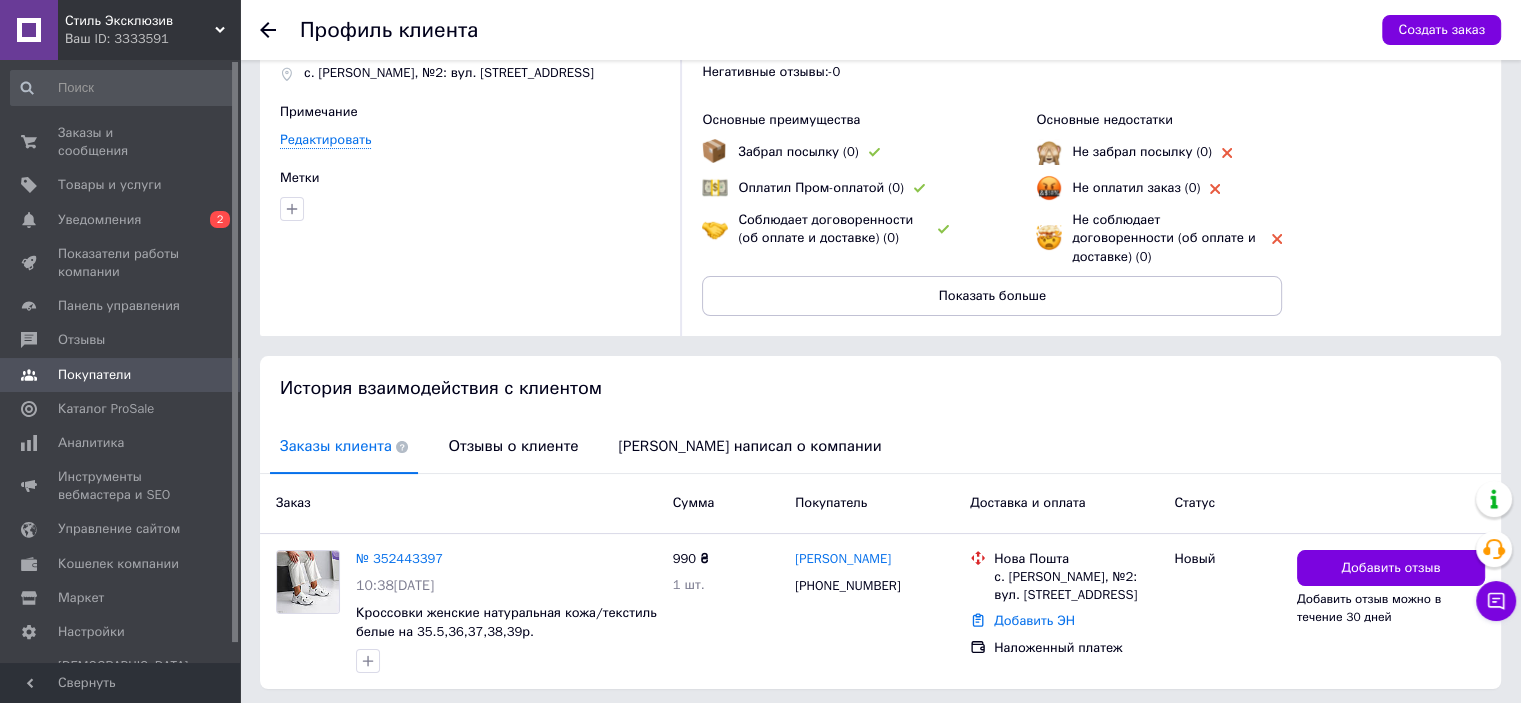 scroll, scrollTop: 100, scrollLeft: 0, axis: vertical 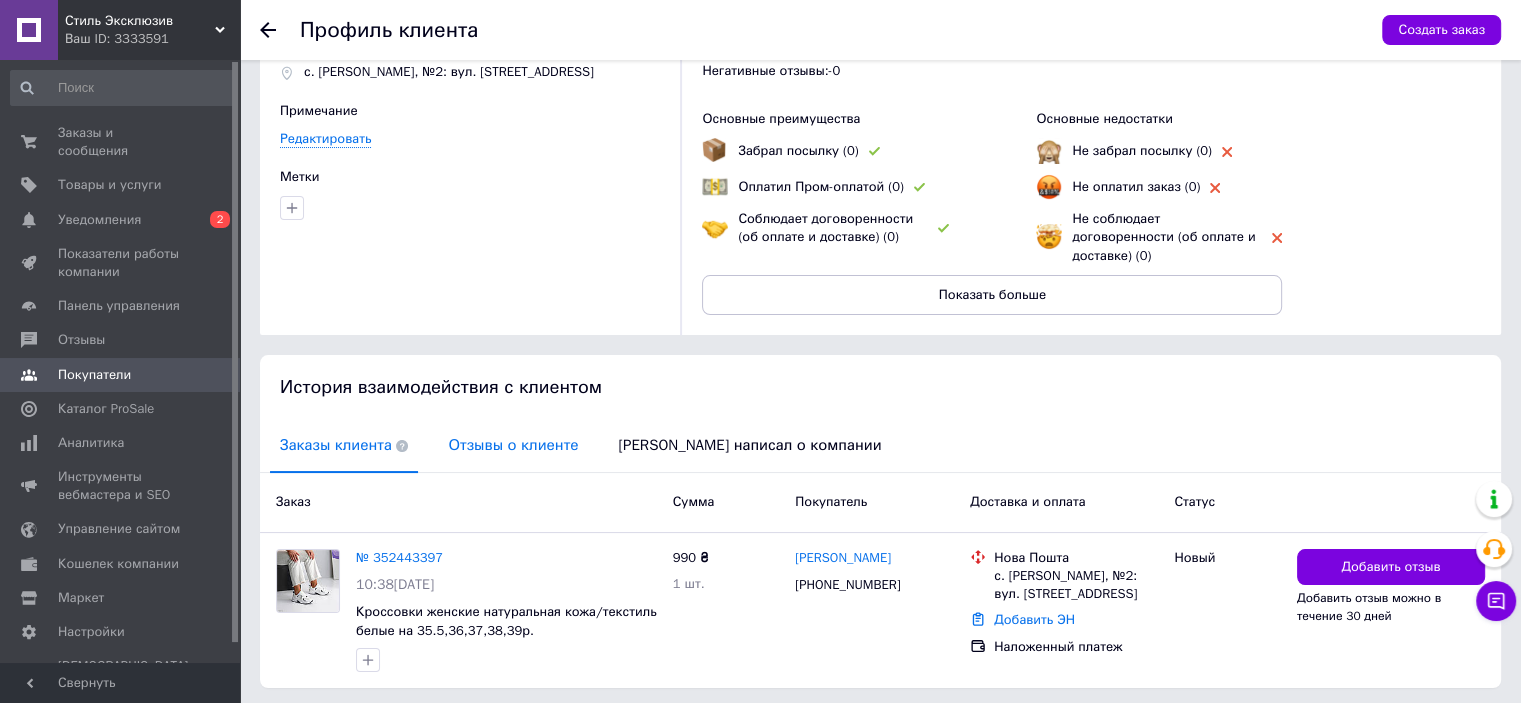 click on "Отзывы о клиенте" at bounding box center (513, 445) 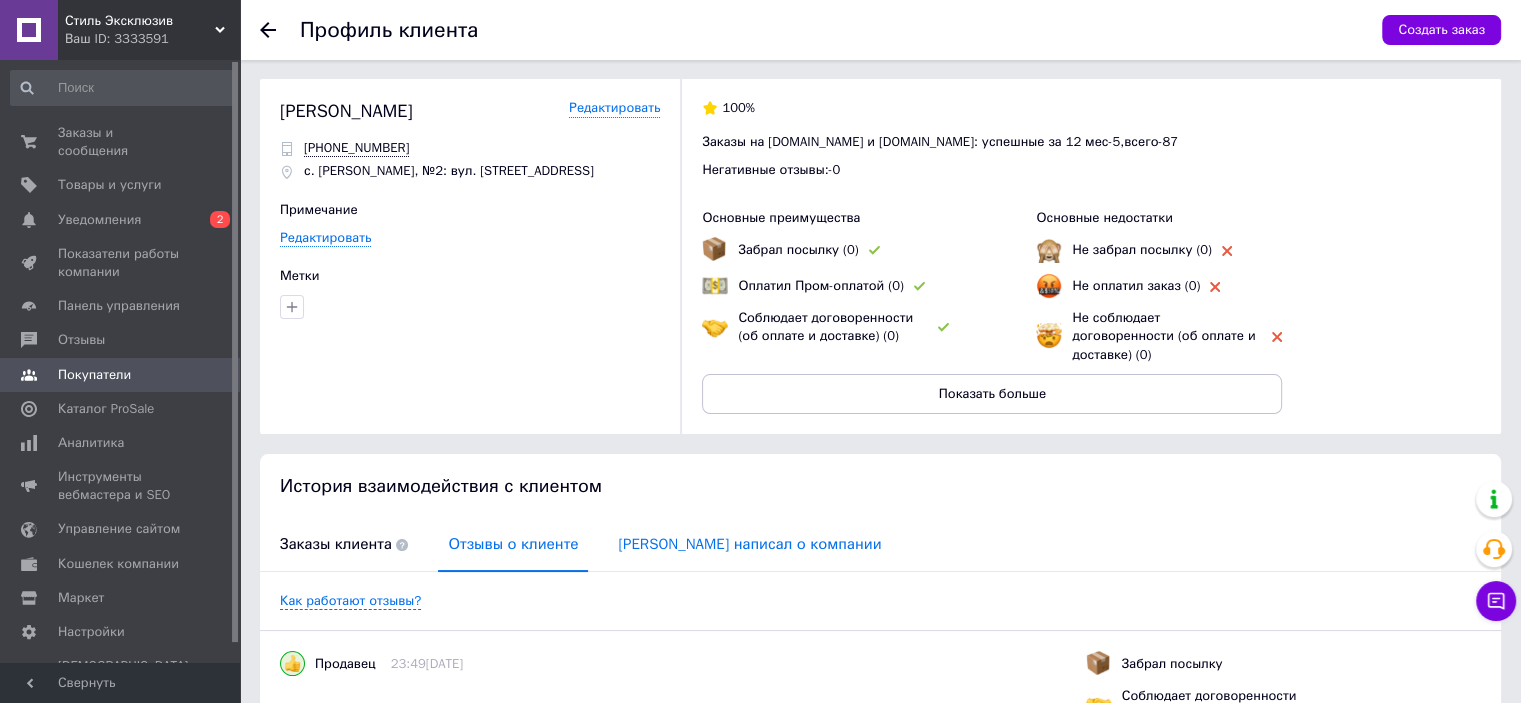 scroll, scrollTop: 0, scrollLeft: 0, axis: both 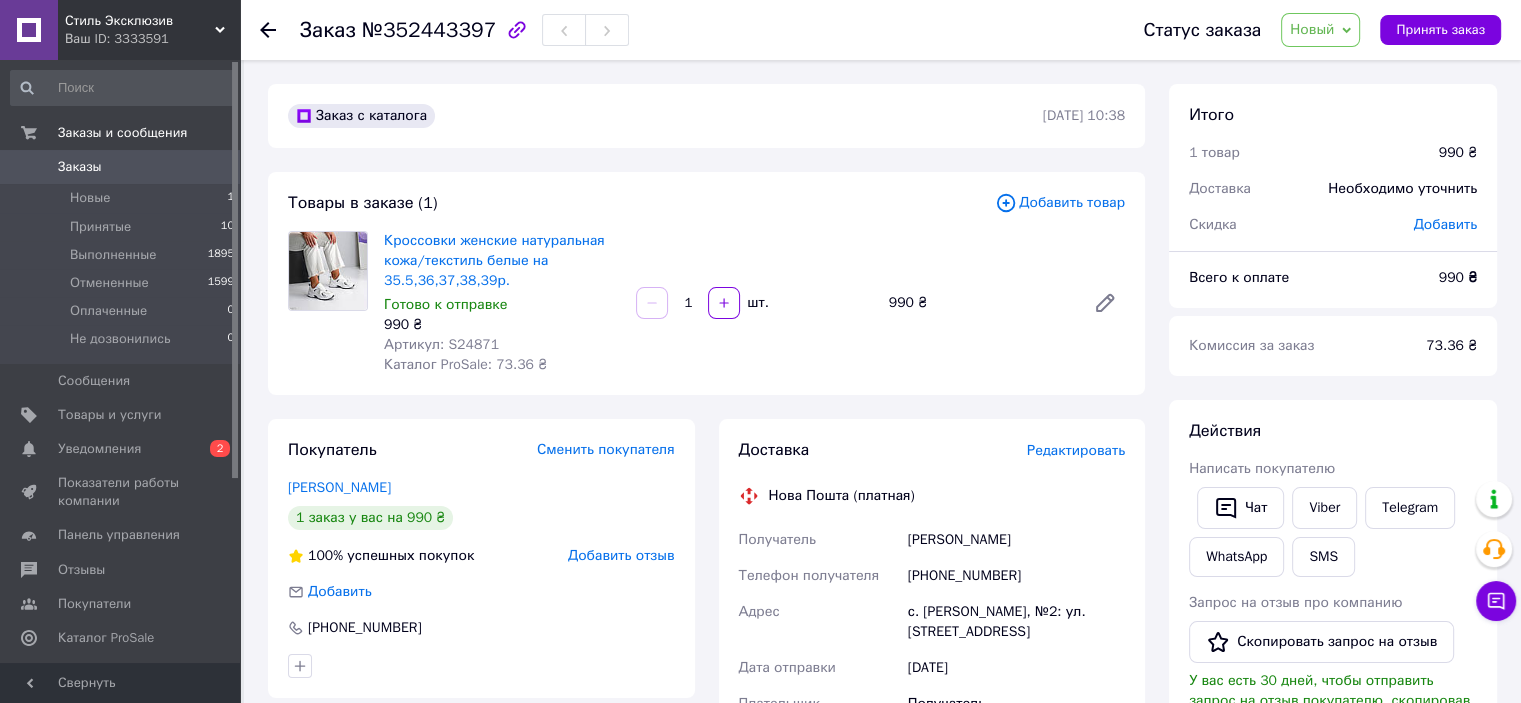 click on "Новый" at bounding box center (1312, 29) 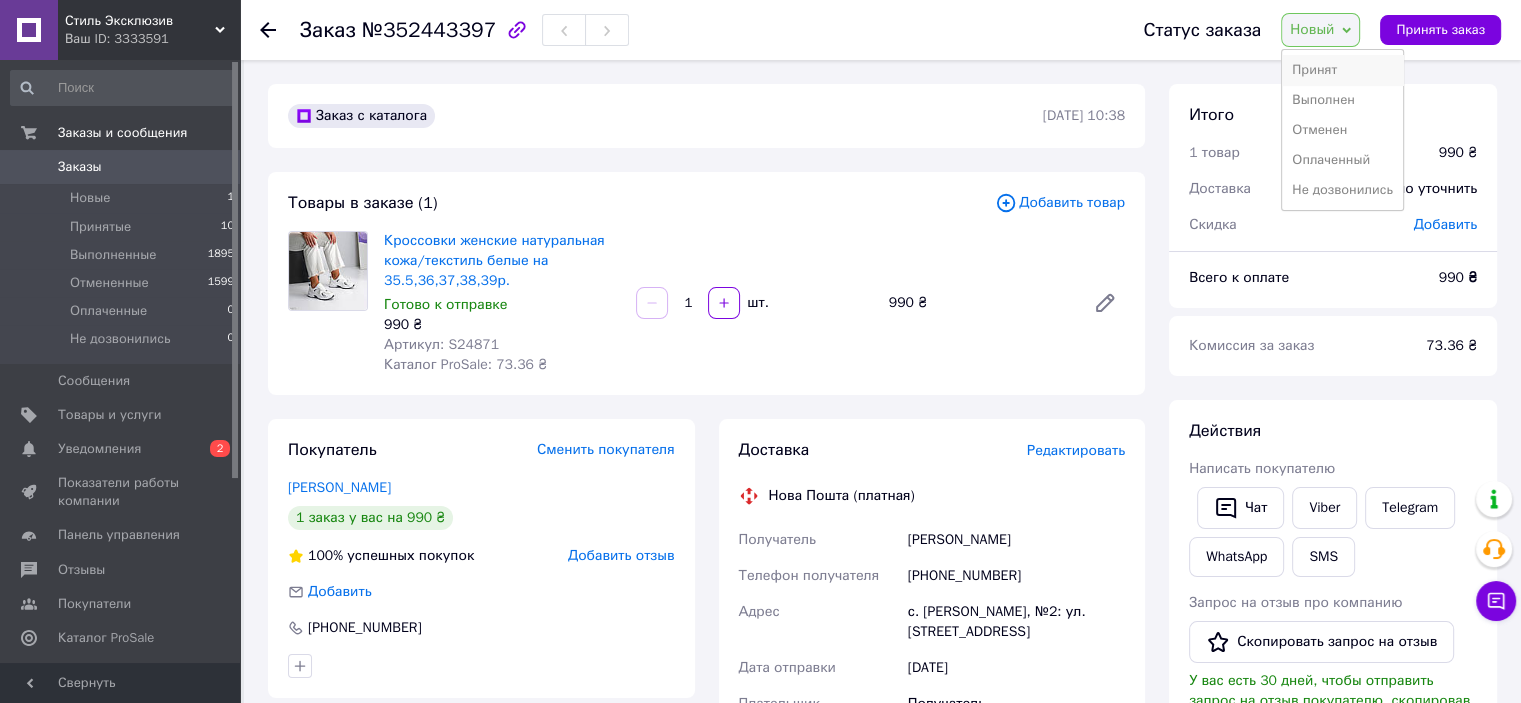click on "Принят" at bounding box center (1342, 70) 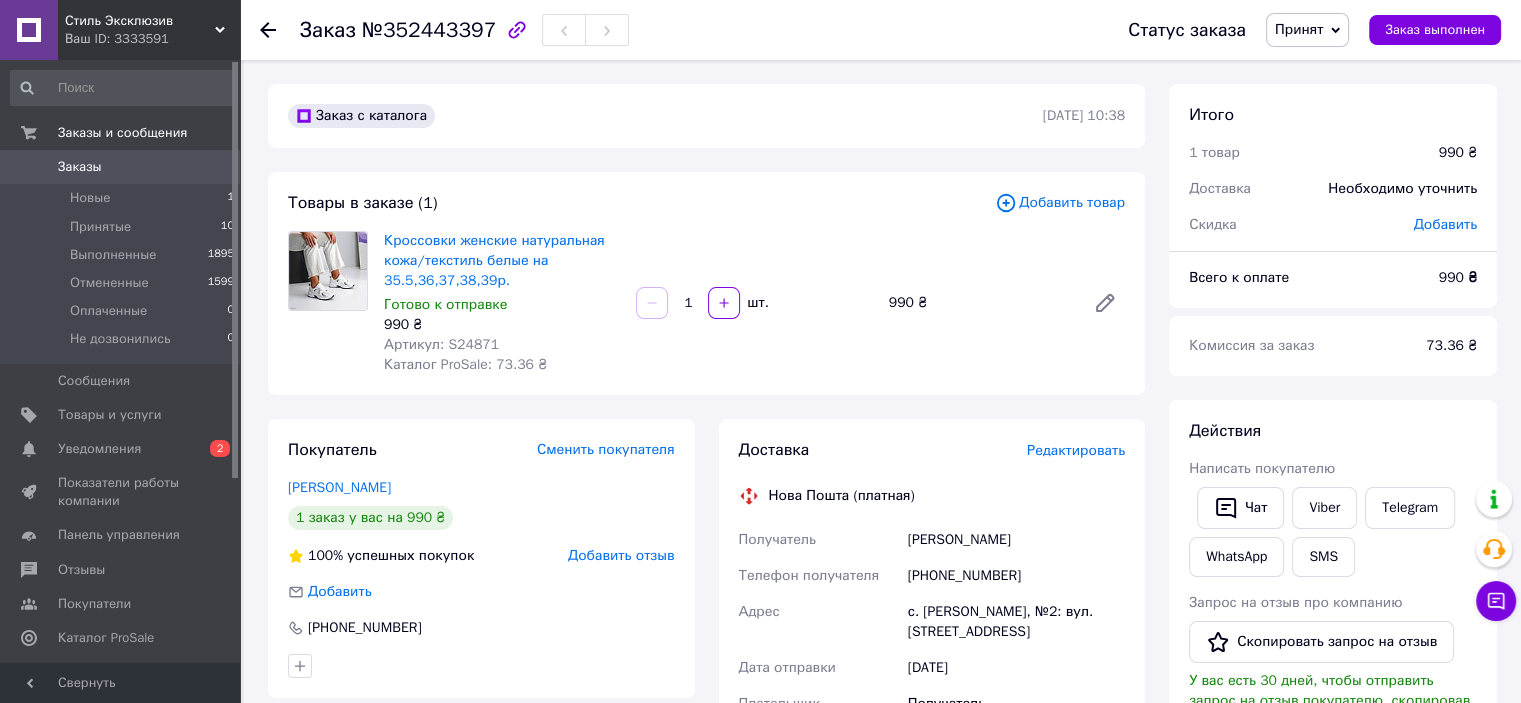 click on "Кроссовки женские натуральная кожа/текстиль белые на 35.5,36,37,38,39р. Готово к отправке 990 ₴ Артикул: S24871 Каталог ProSale: 73.36 ₴  1   шт. 990 ₴" at bounding box center [754, 303] 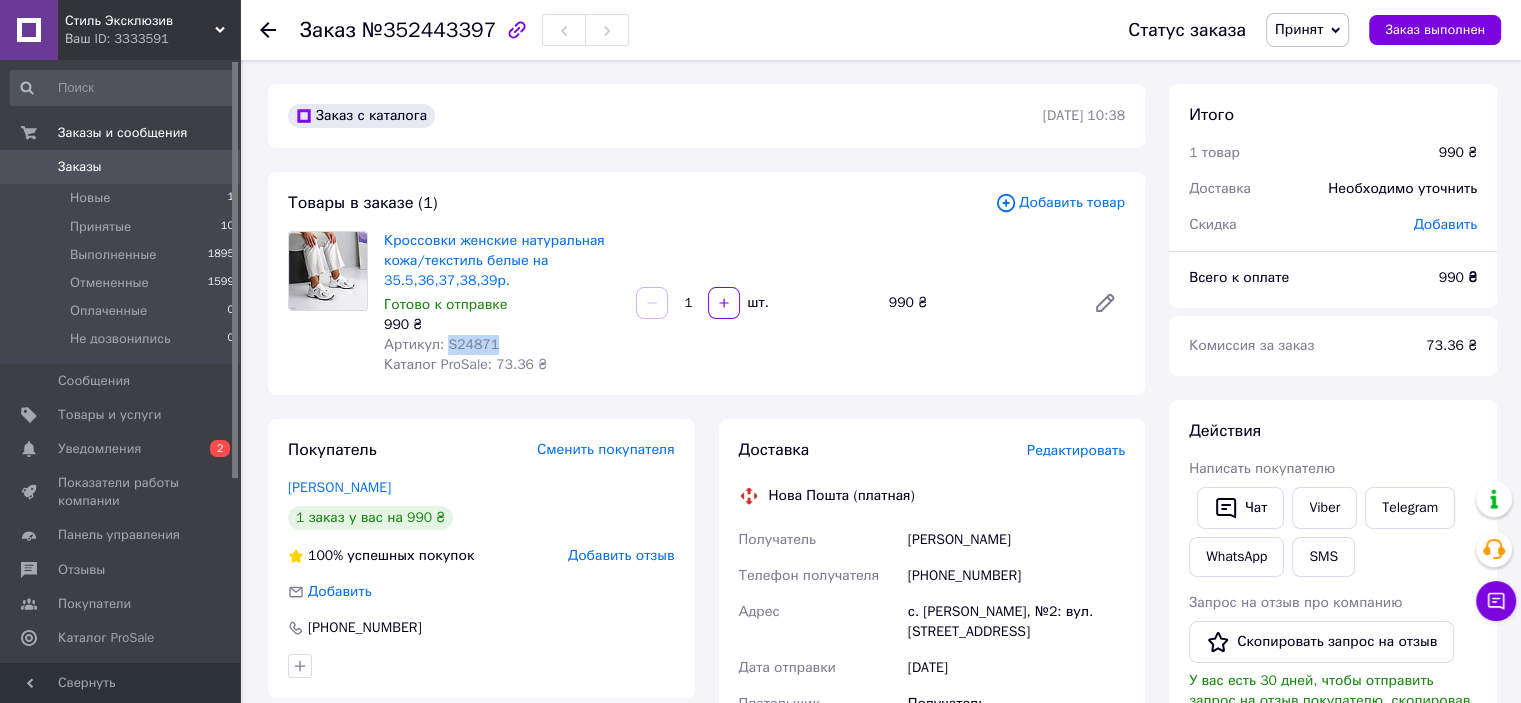 drag, startPoint x: 442, startPoint y: 340, endPoint x: 520, endPoint y: 347, distance: 78.31347 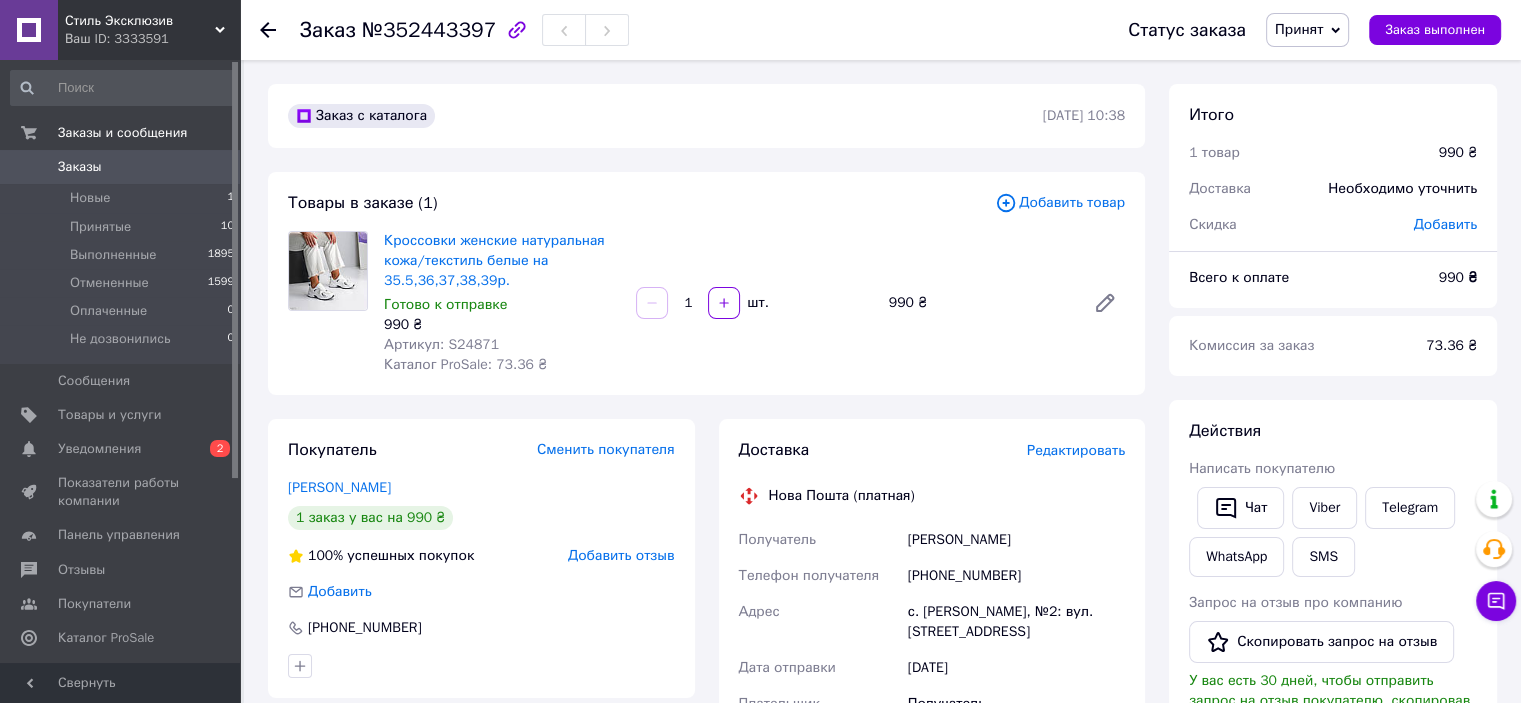 click on "Кроссовки женские натуральная кожа/текстиль белые на 35.5,36,37,38,39р. Готово к отправке 990 ₴ Артикул: S24871 Каталог ProSale: 73.36 ₴  1   шт. 990 ₴" at bounding box center [754, 303] 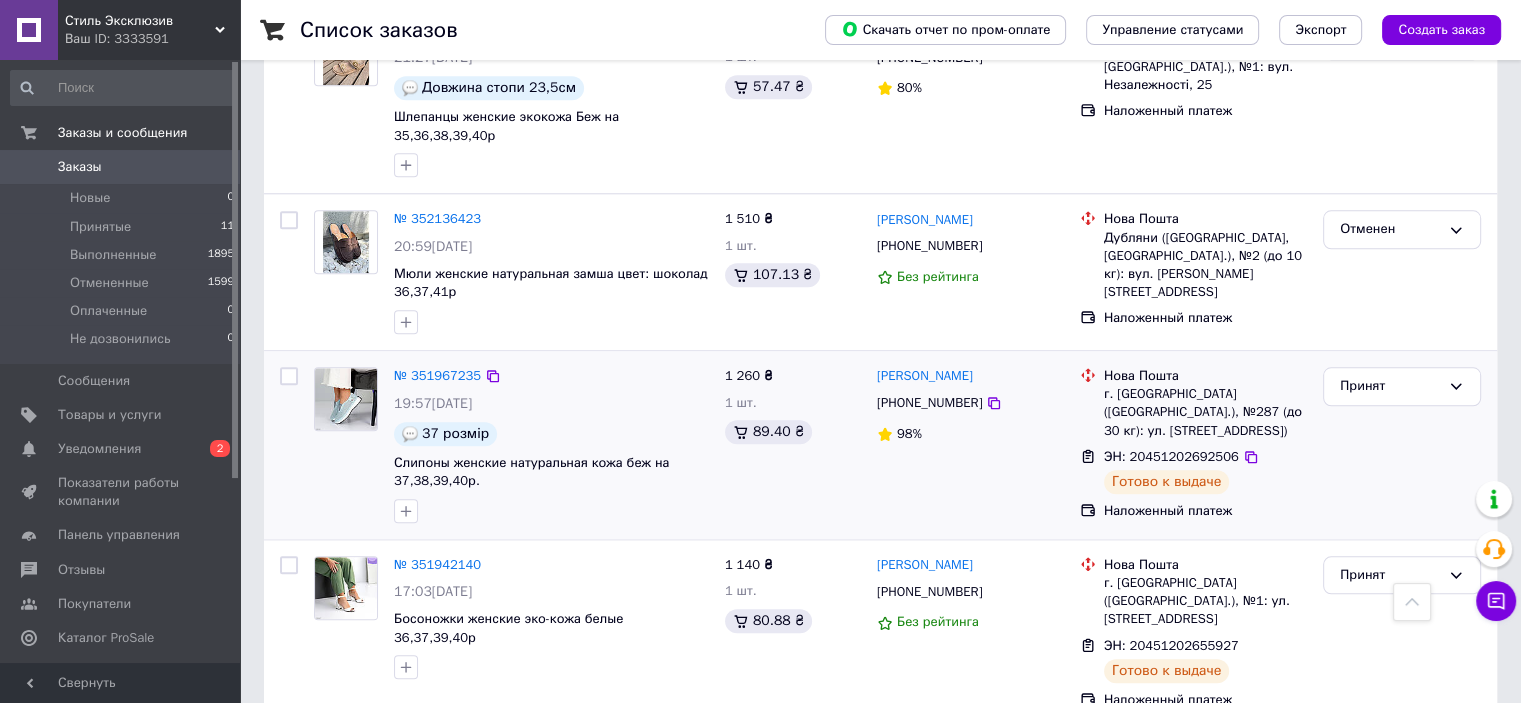 scroll, scrollTop: 2200, scrollLeft: 0, axis: vertical 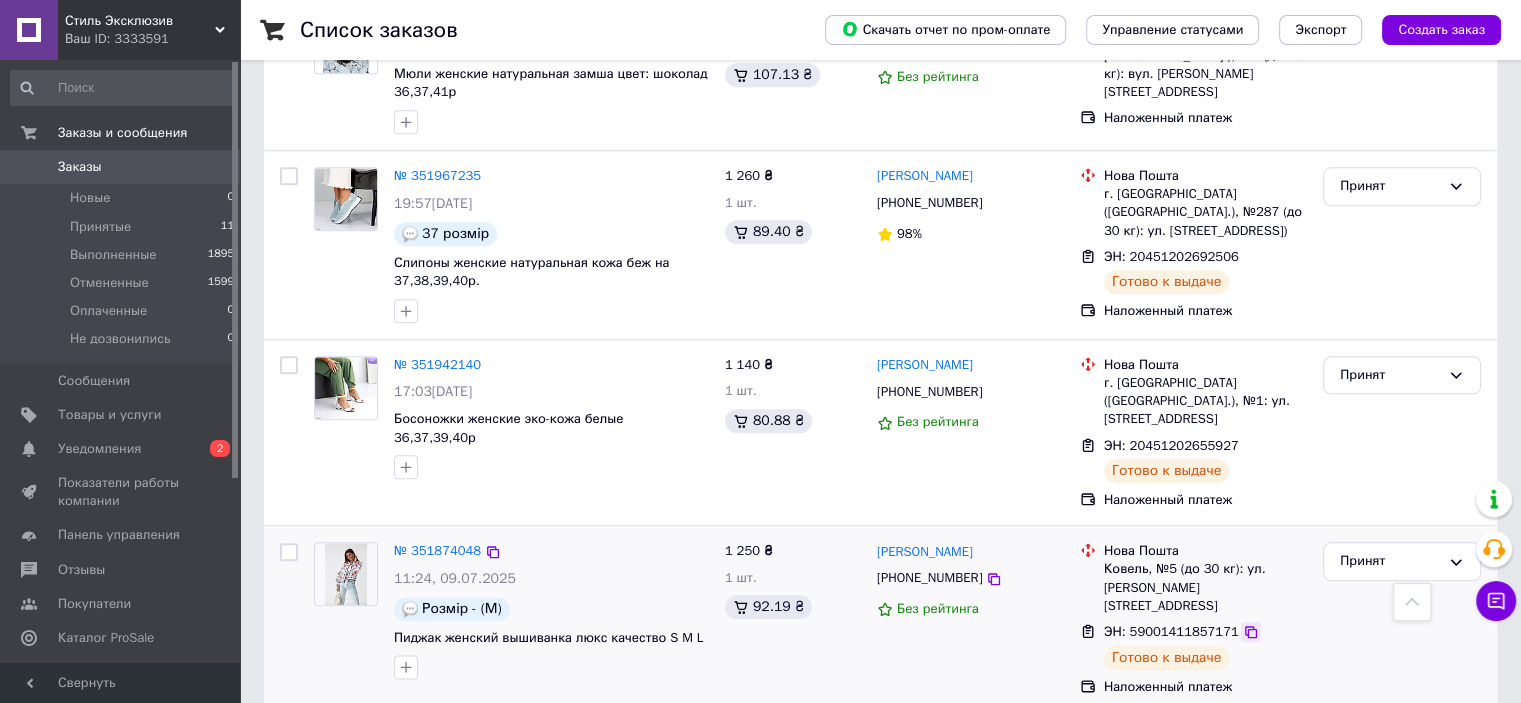 click 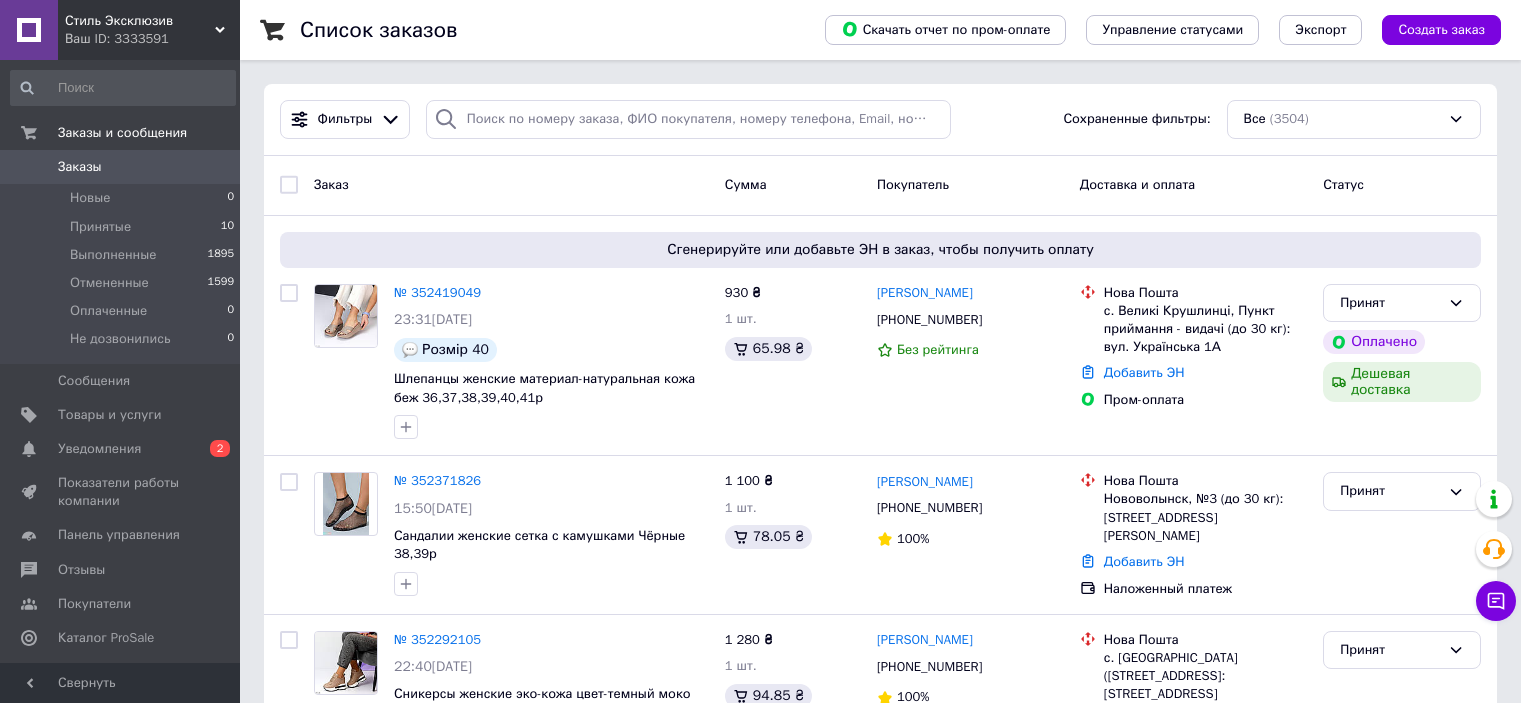 scroll, scrollTop: 0, scrollLeft: 0, axis: both 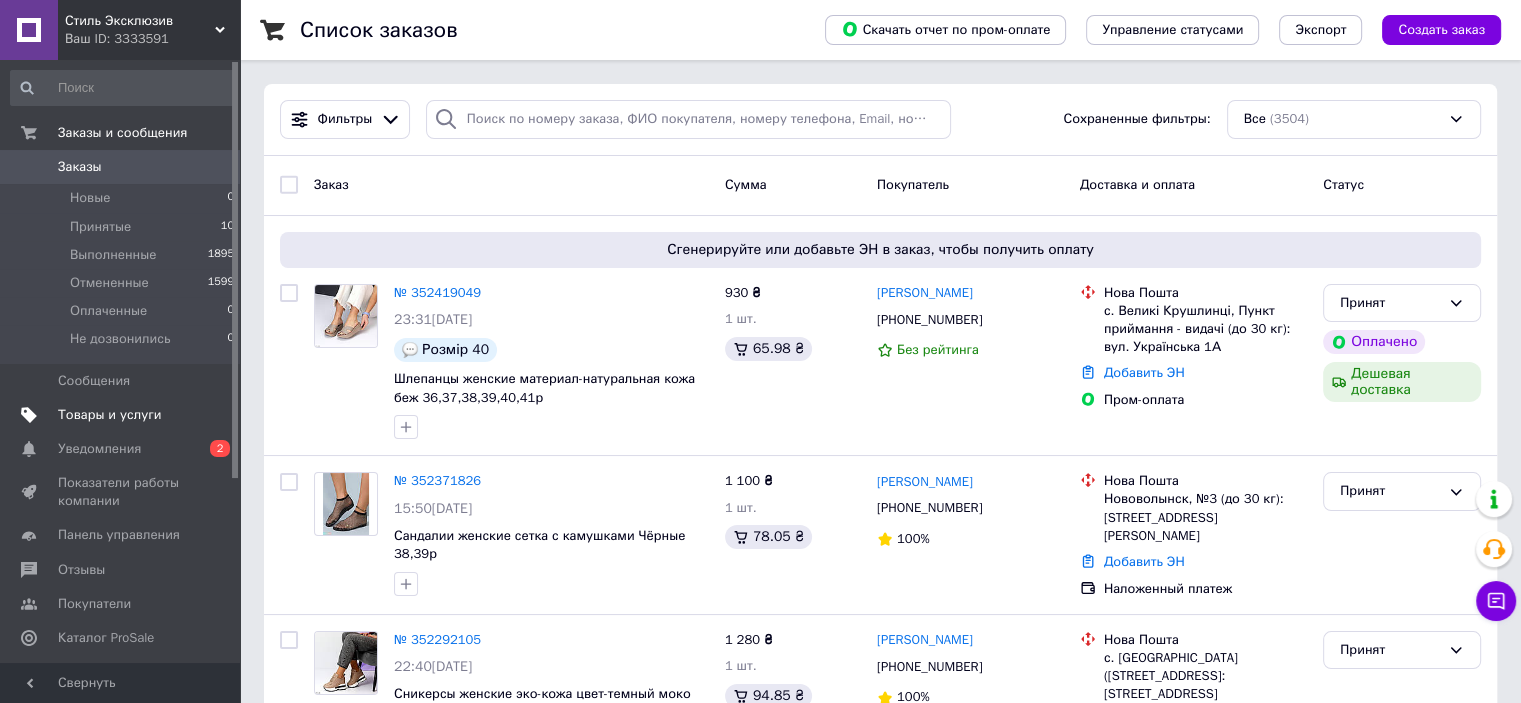 click on "Товары и услуги" at bounding box center [110, 415] 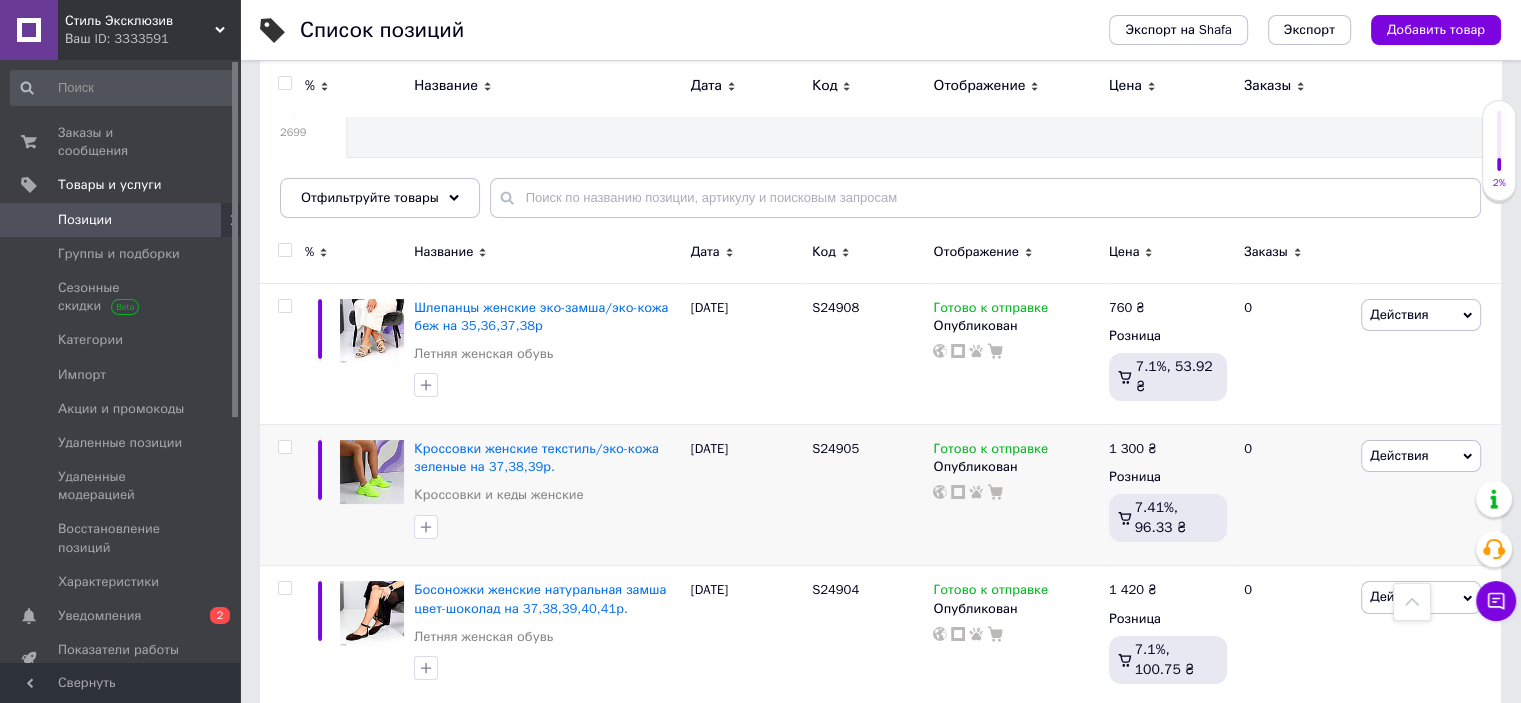 scroll, scrollTop: 0, scrollLeft: 0, axis: both 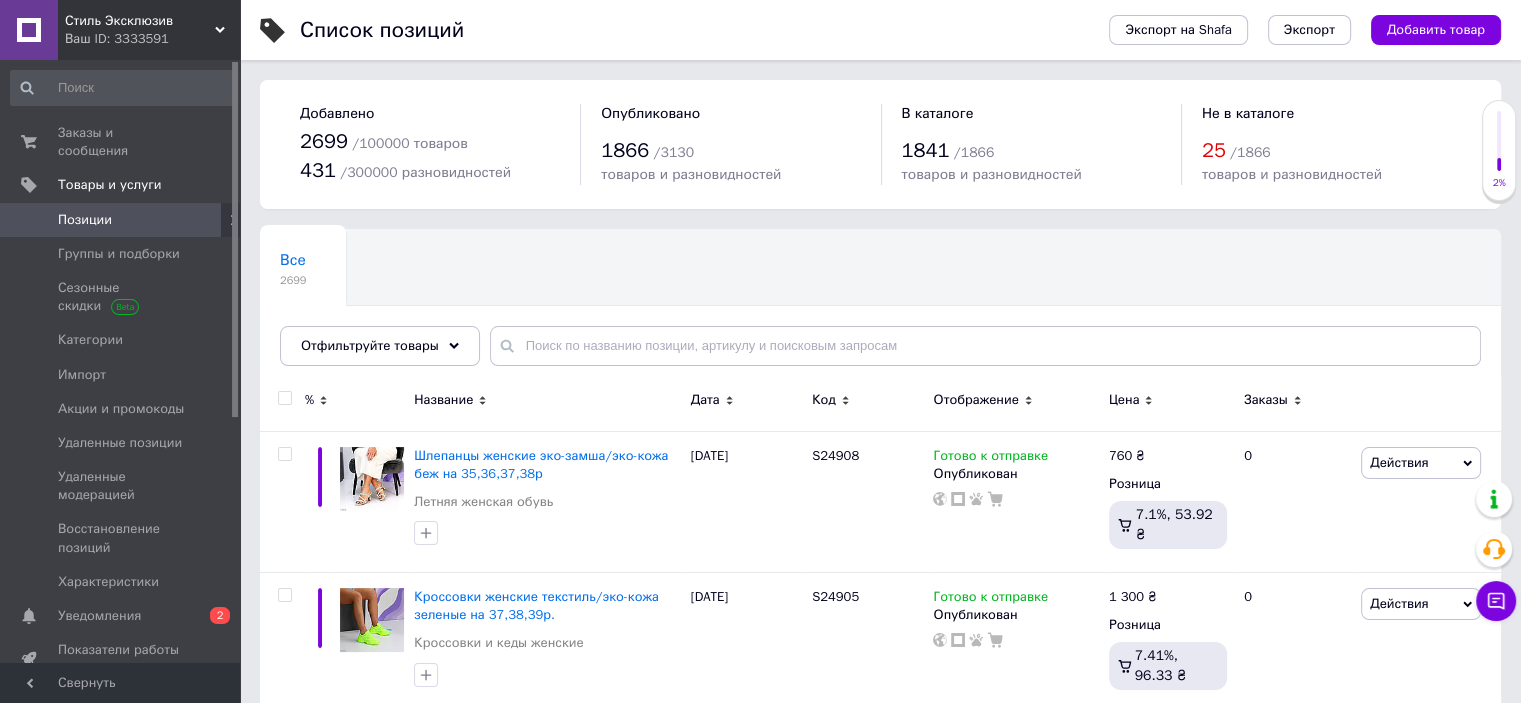 click on "Дата" at bounding box center [705, 400] 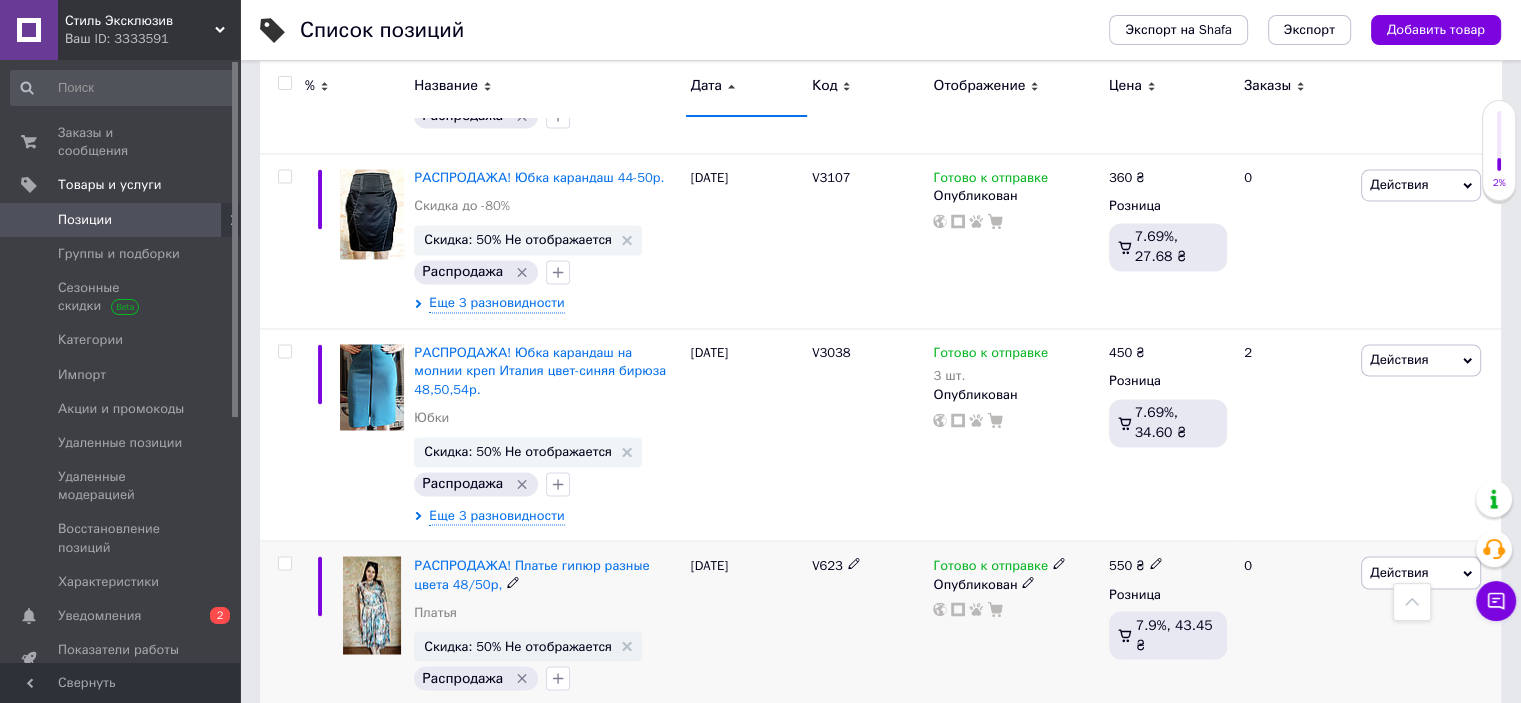 scroll, scrollTop: 3329, scrollLeft: 0, axis: vertical 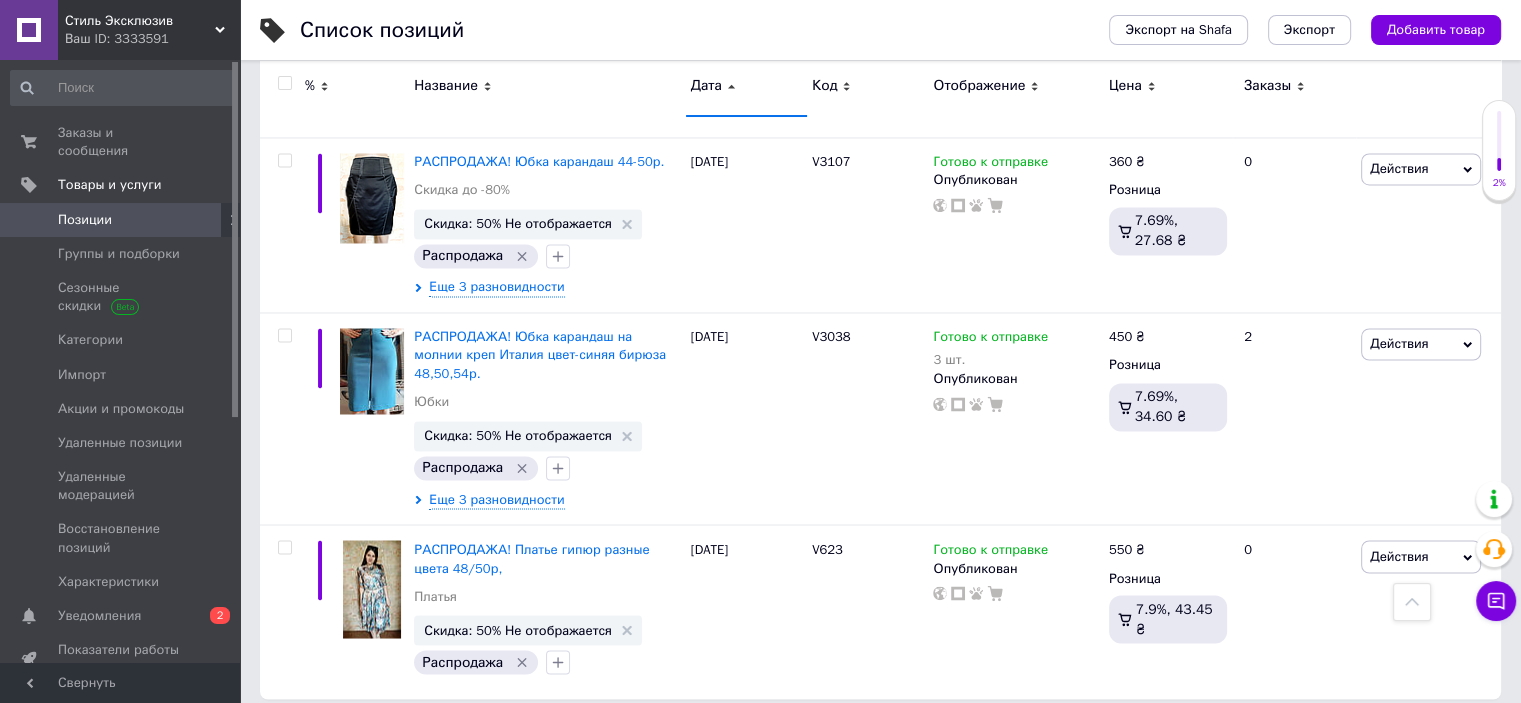 click on "135" at bounding box center (463, 740) 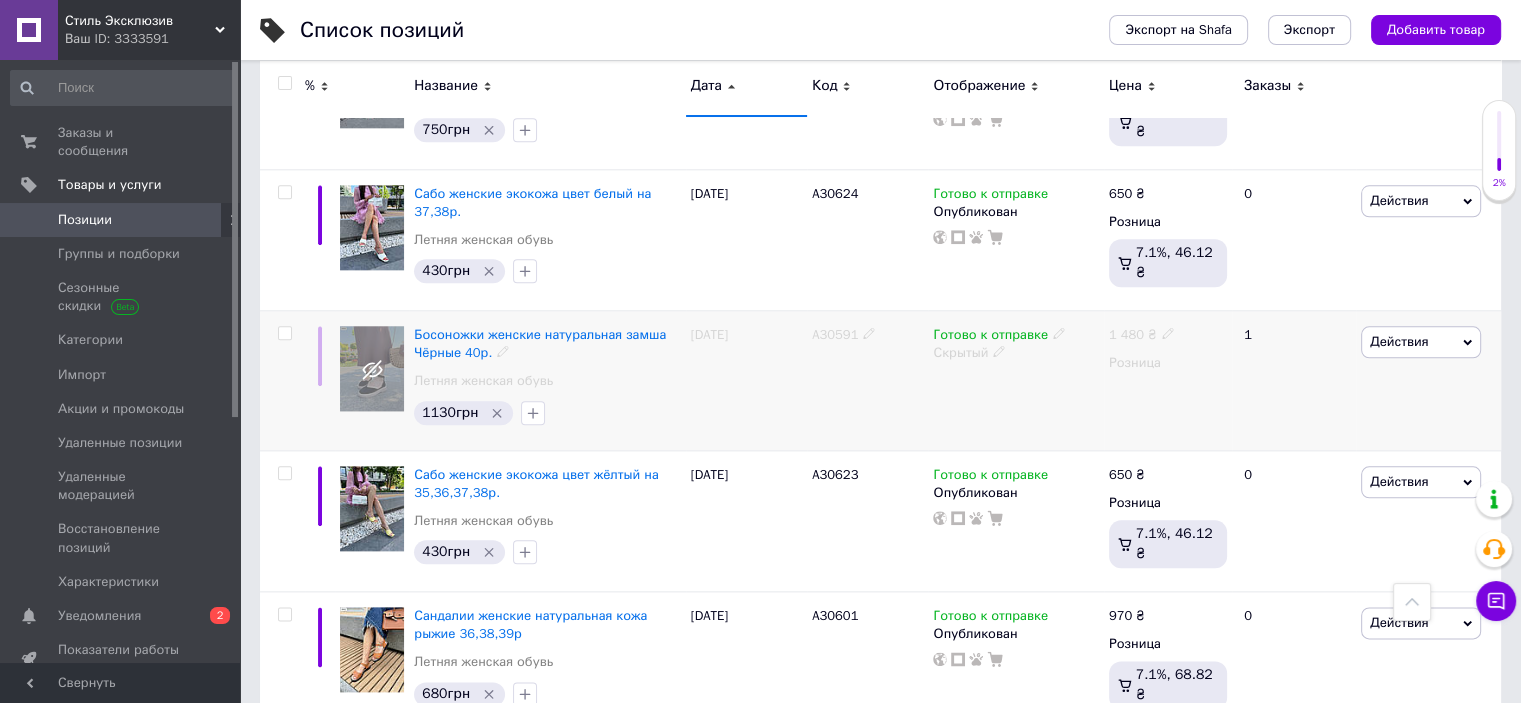 scroll, scrollTop: 2496, scrollLeft: 0, axis: vertical 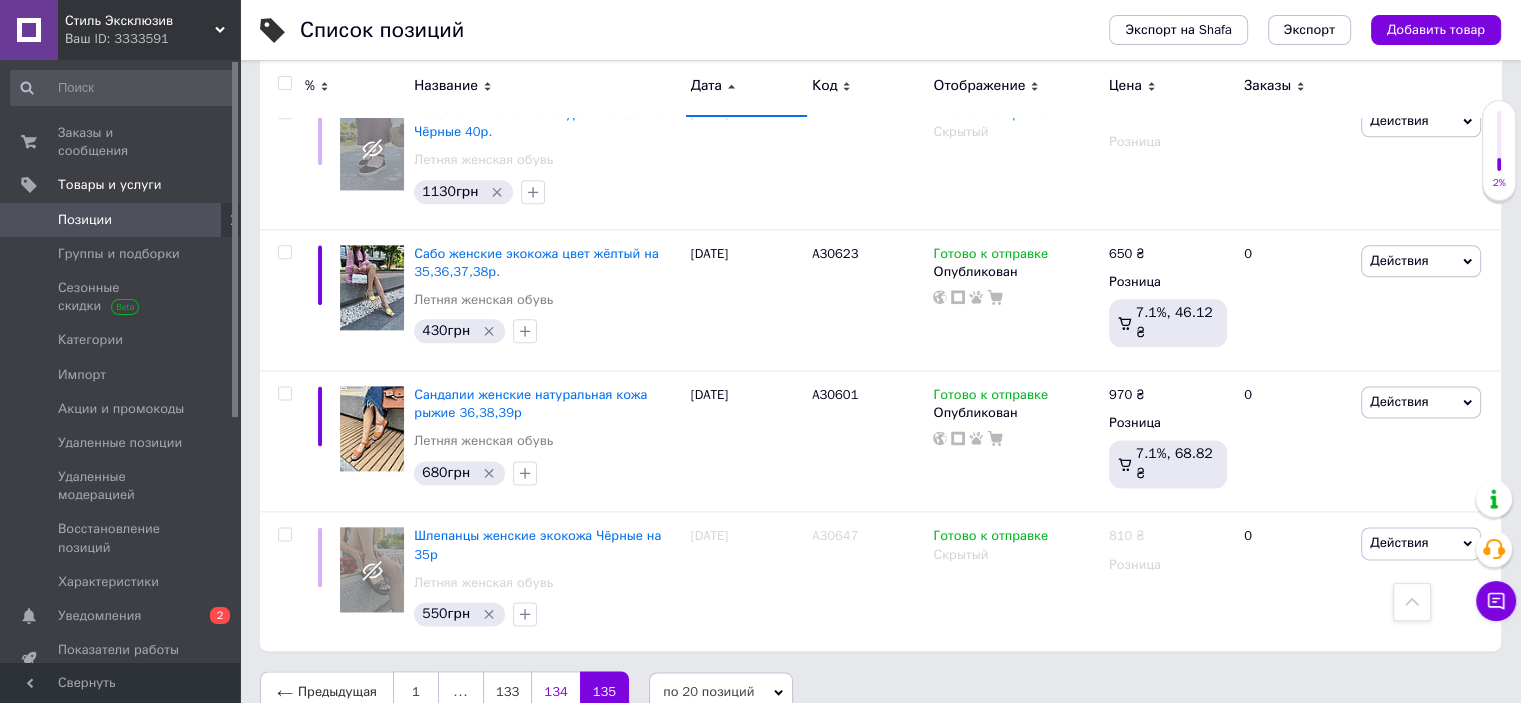 click on "134" at bounding box center (555, 692) 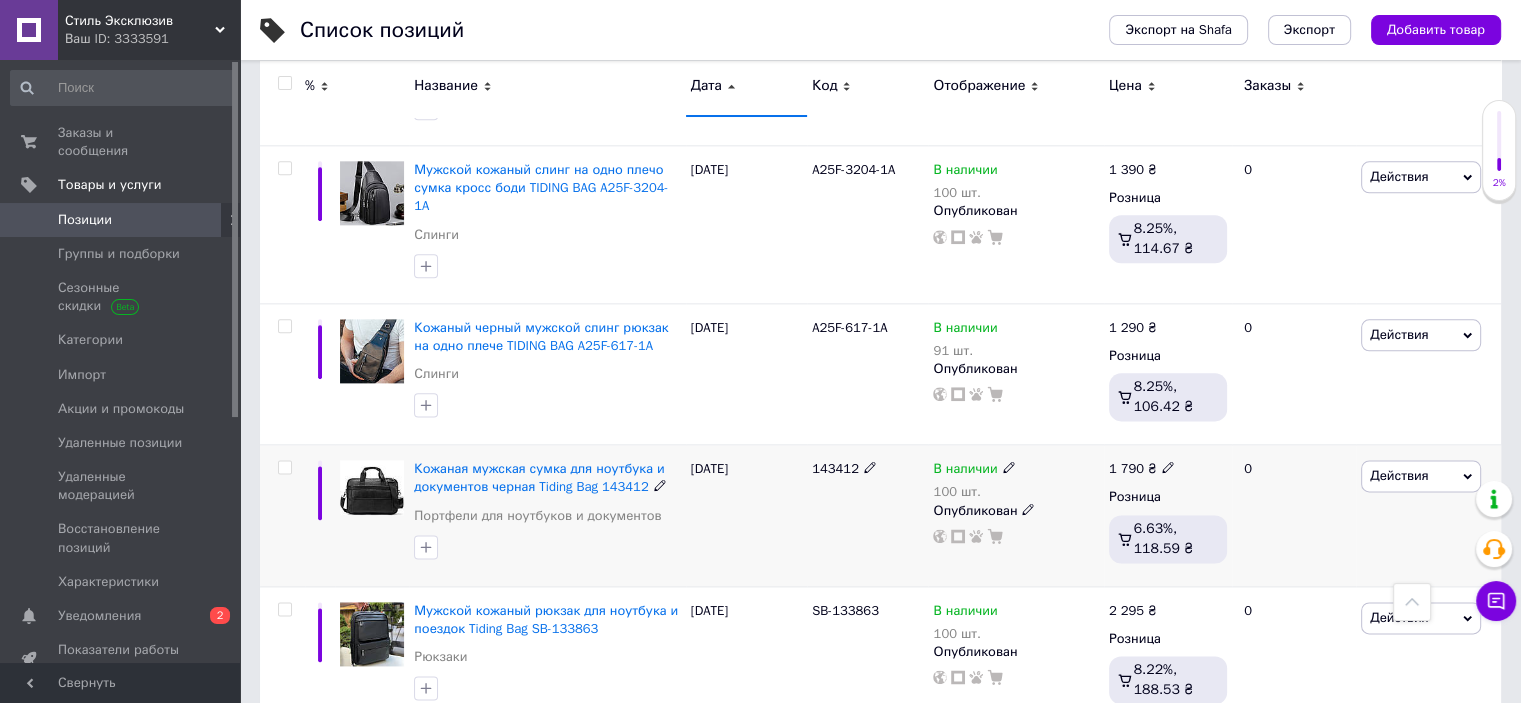 scroll, scrollTop: 2830, scrollLeft: 0, axis: vertical 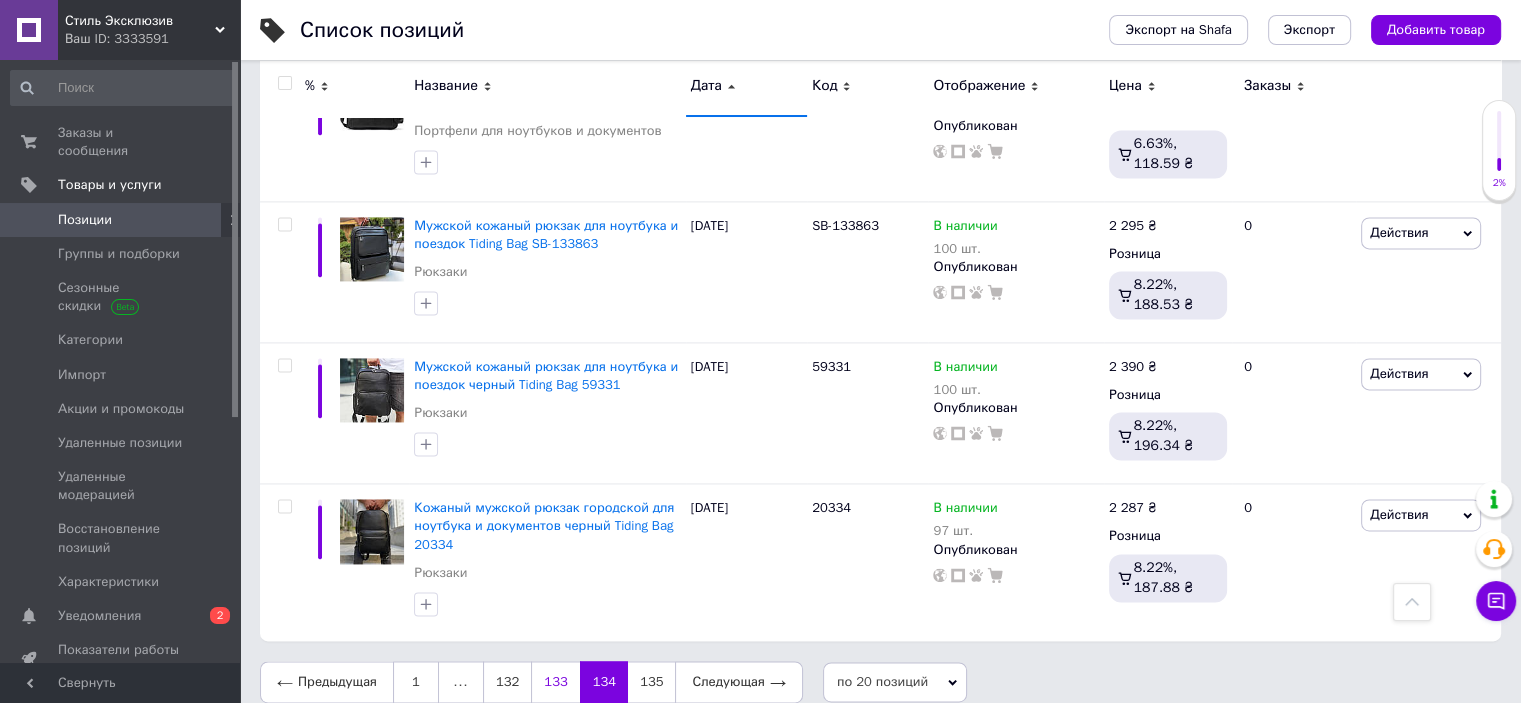 click on "133" at bounding box center (555, 682) 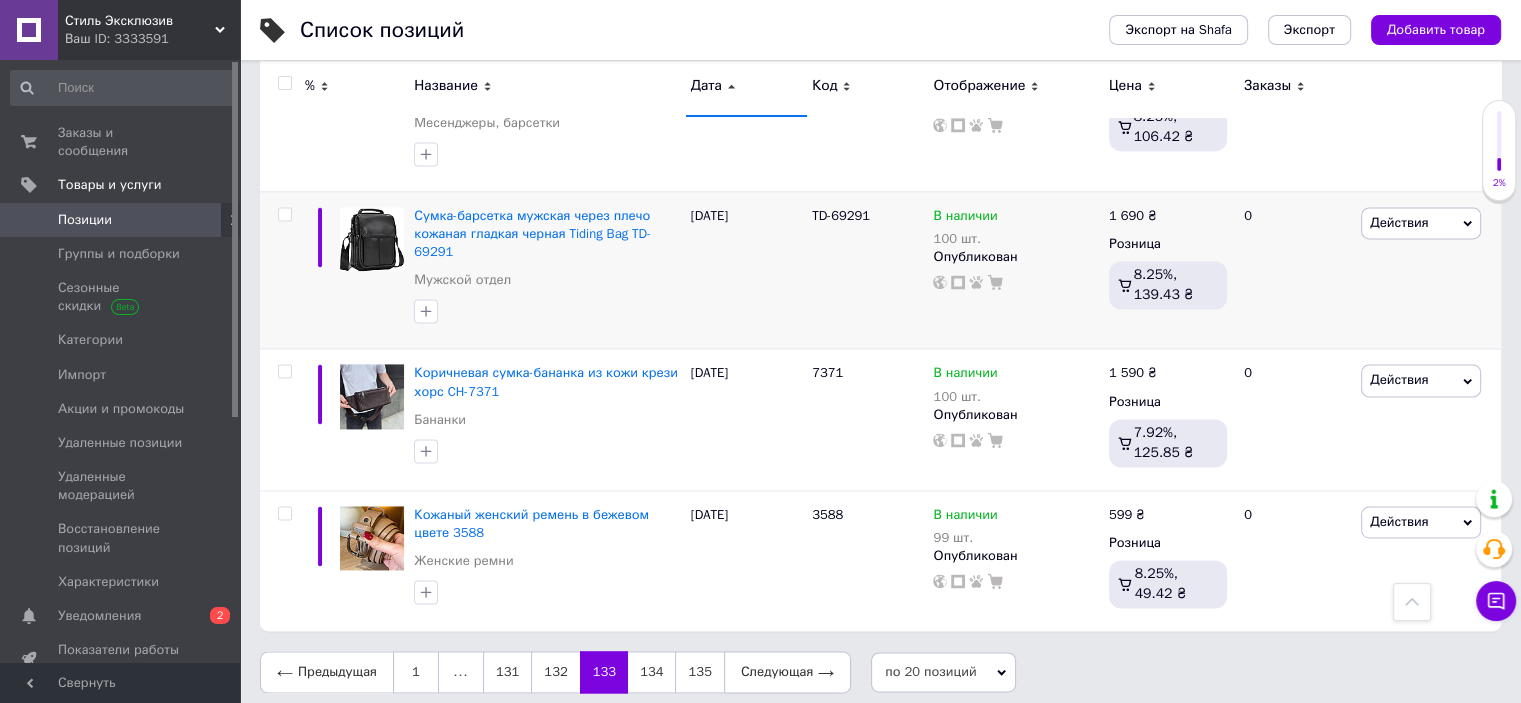 scroll, scrollTop: 2734, scrollLeft: 0, axis: vertical 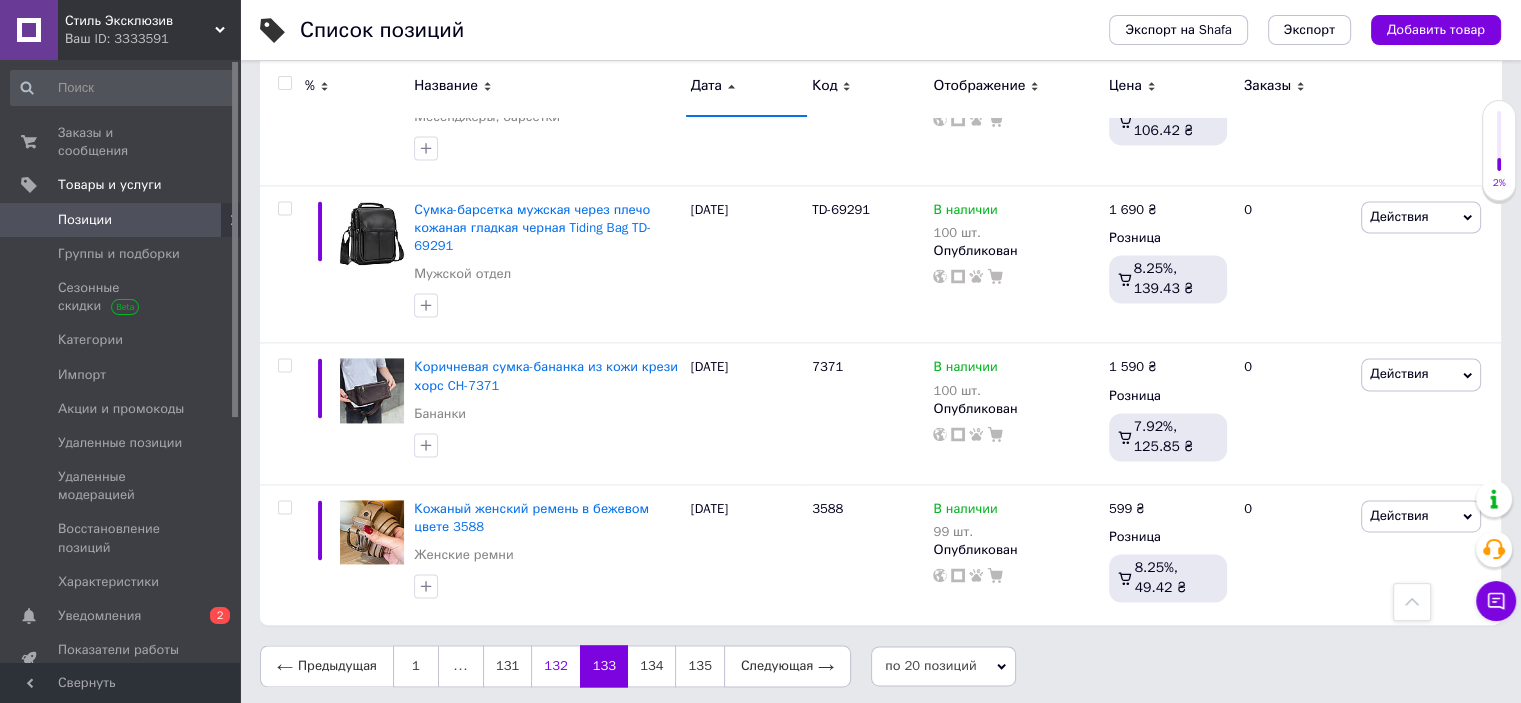 click on "132" at bounding box center [555, 666] 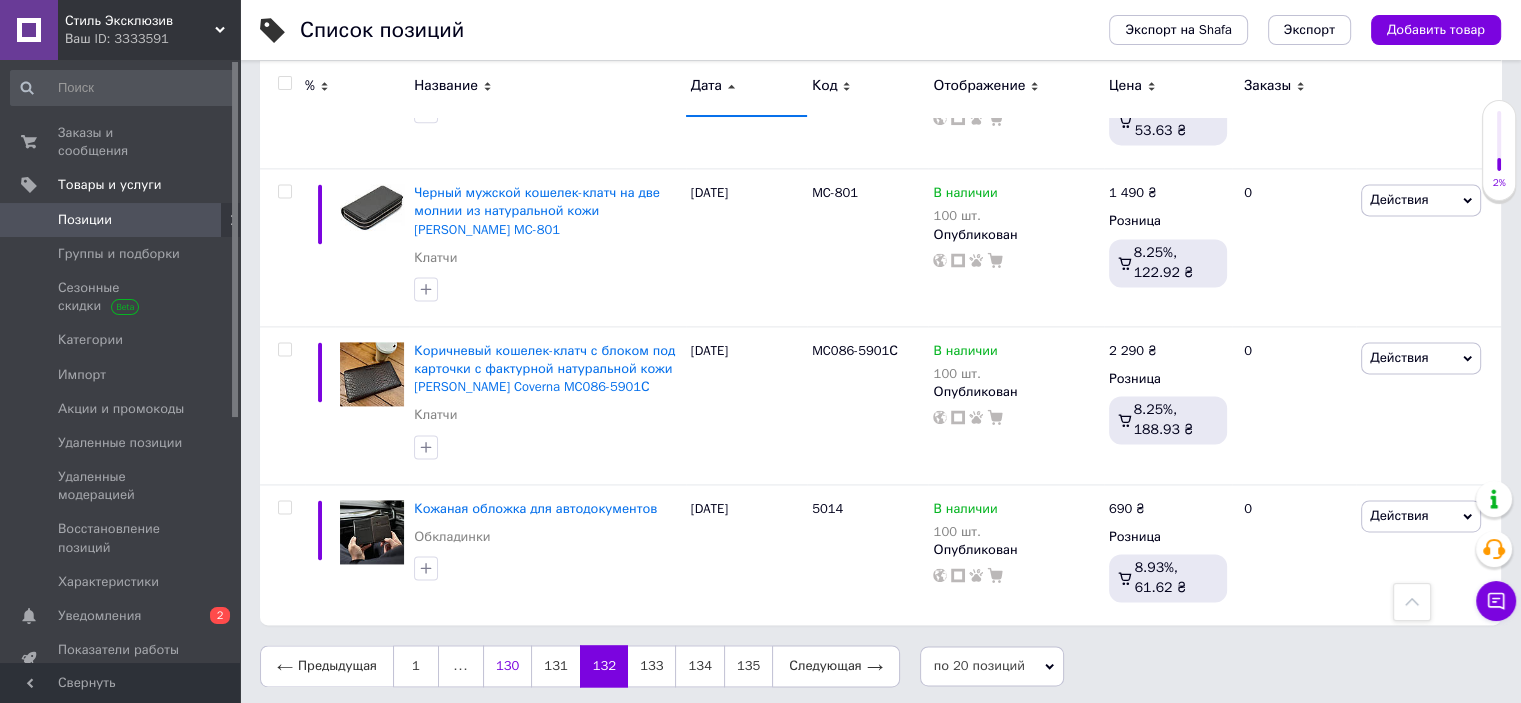 click on "130" at bounding box center [507, 666] 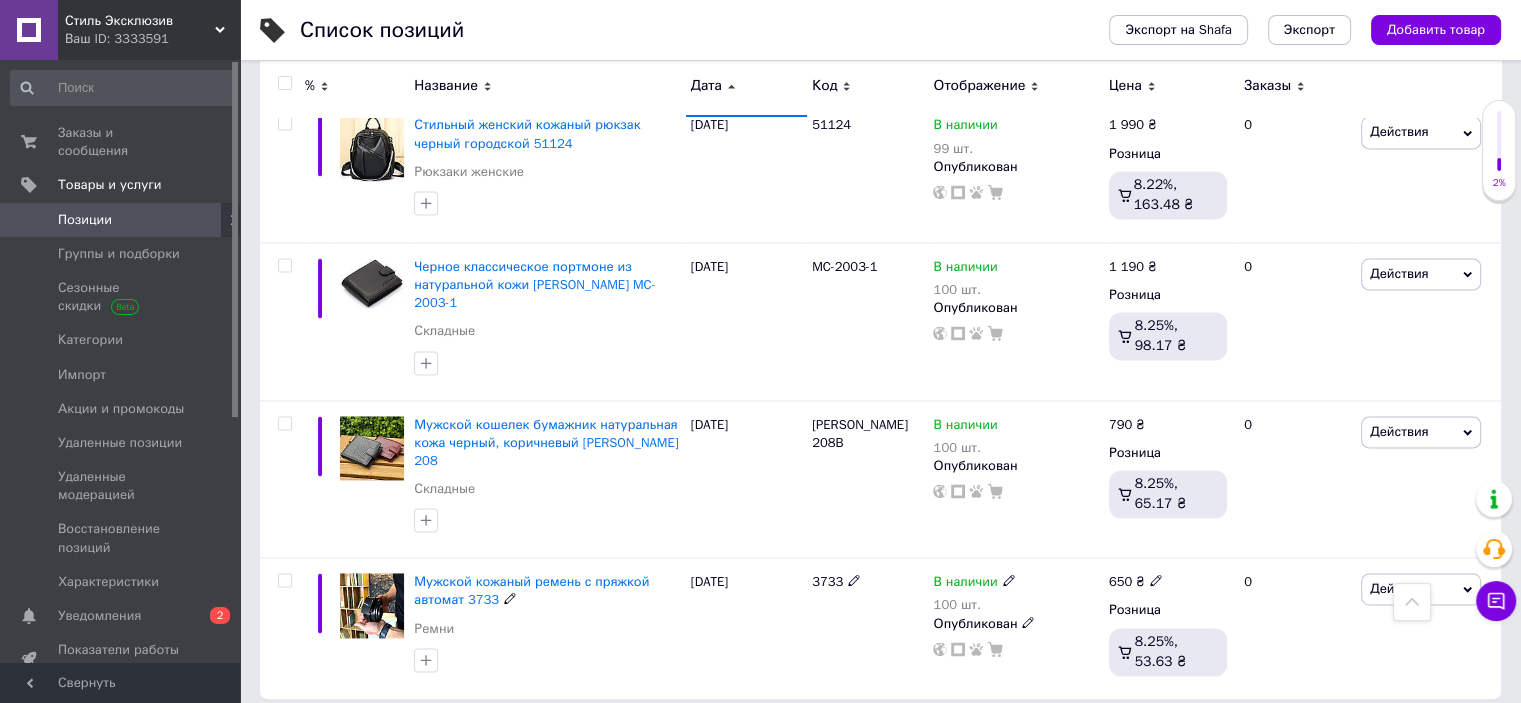 scroll, scrollTop: 2802, scrollLeft: 0, axis: vertical 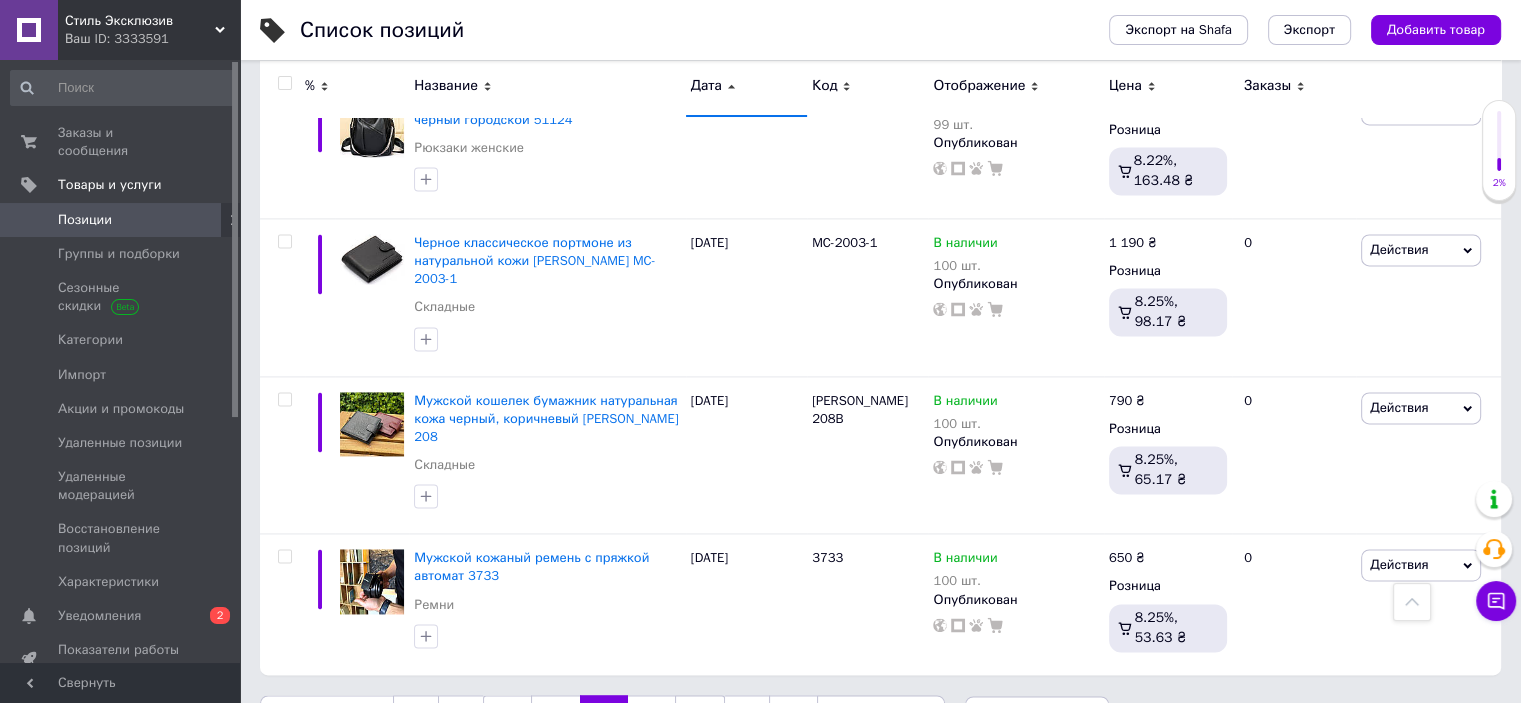 click on "128" at bounding box center [507, 716] 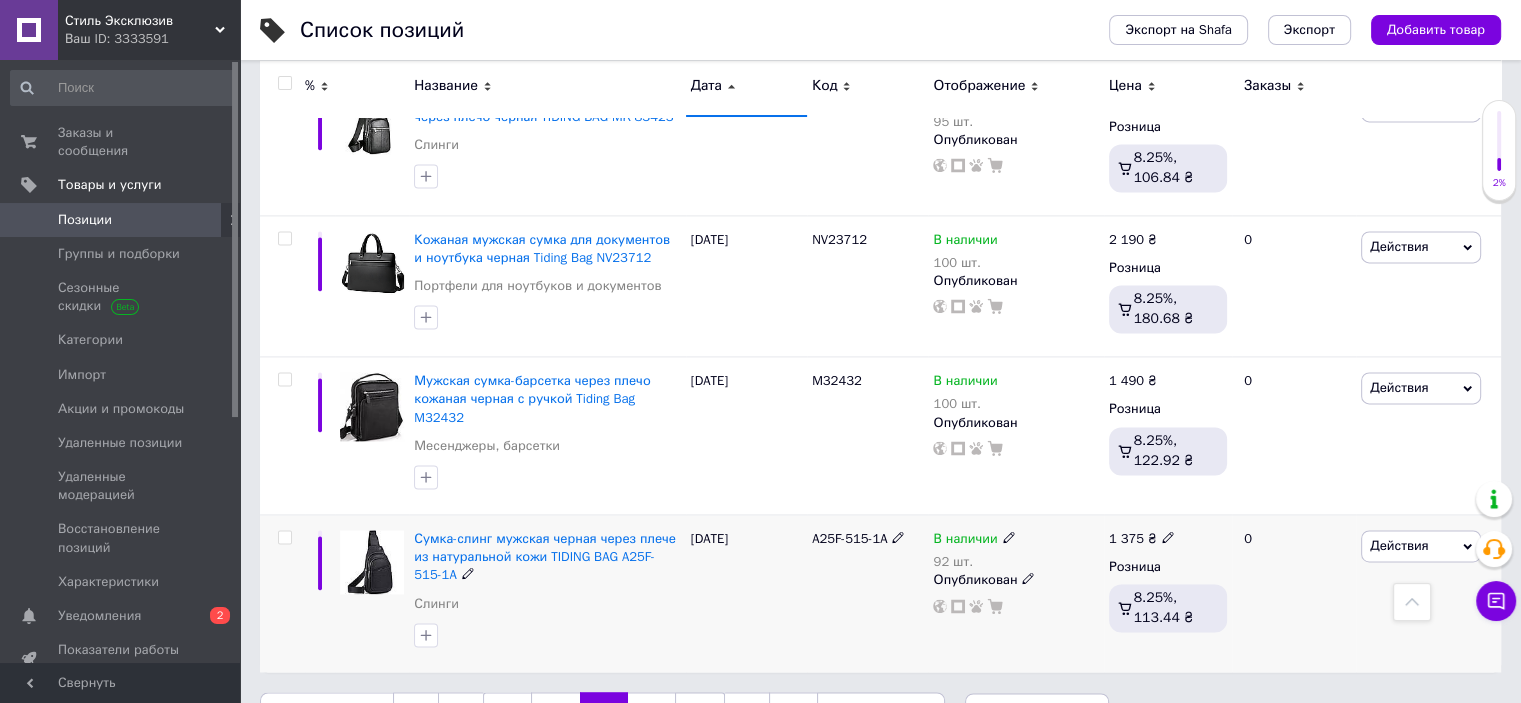 scroll, scrollTop: 2847, scrollLeft: 0, axis: vertical 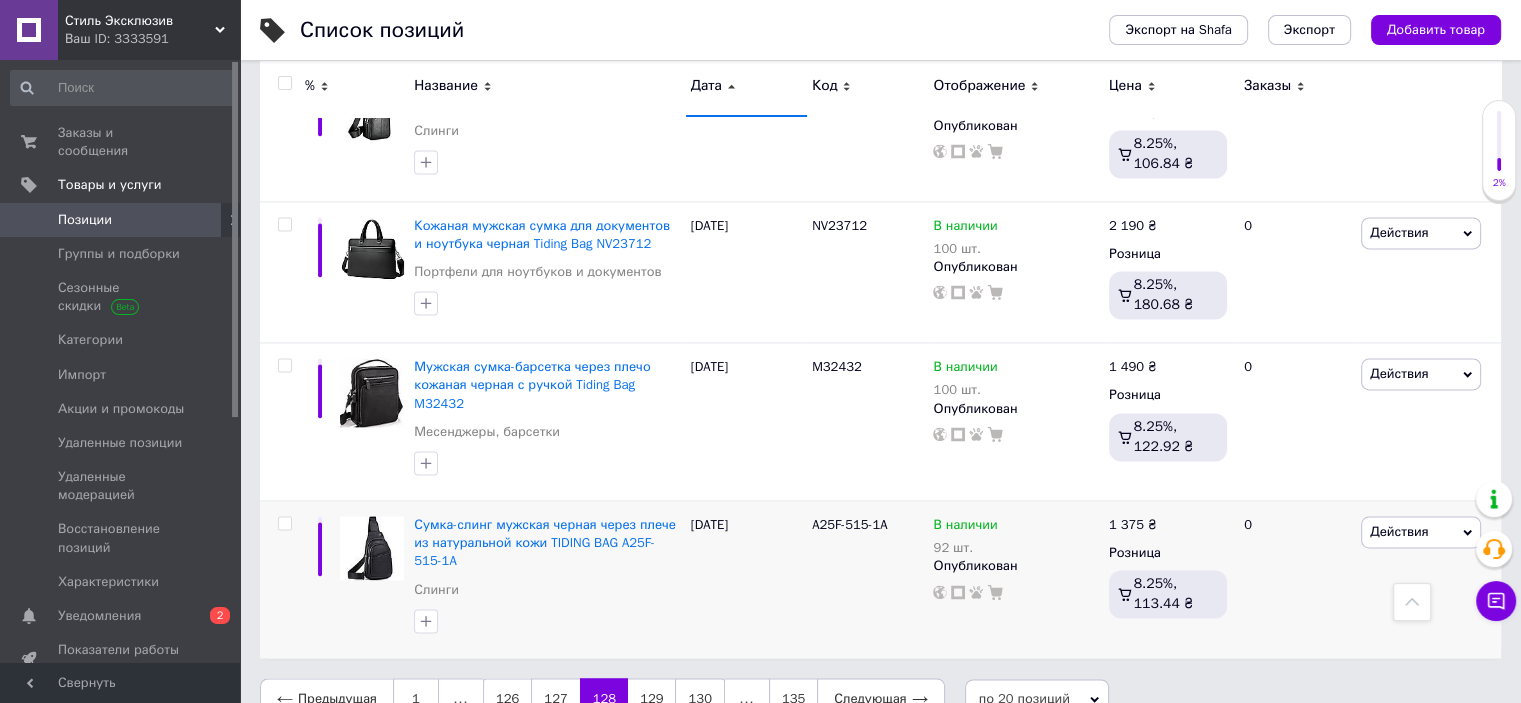 click on "126" at bounding box center [507, 699] 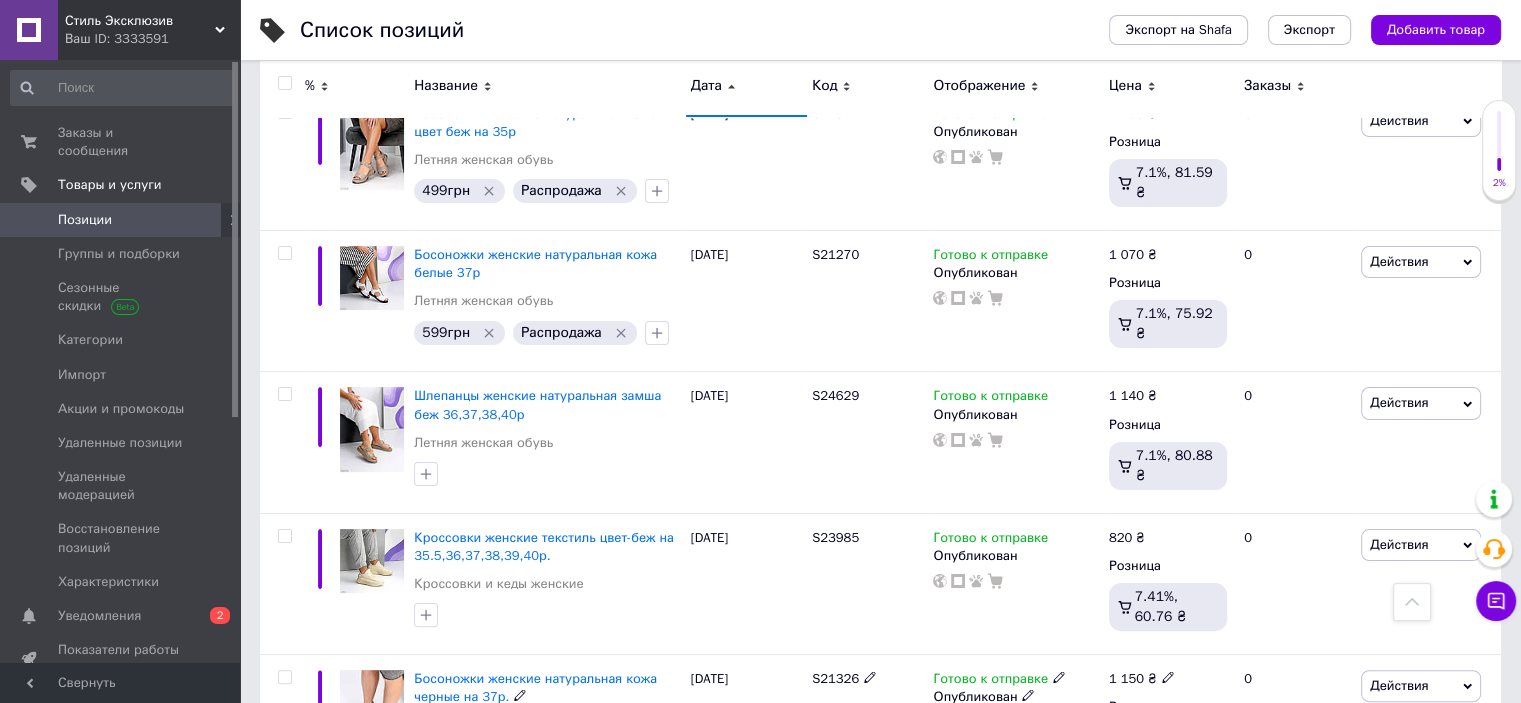 scroll, scrollTop: 308, scrollLeft: 0, axis: vertical 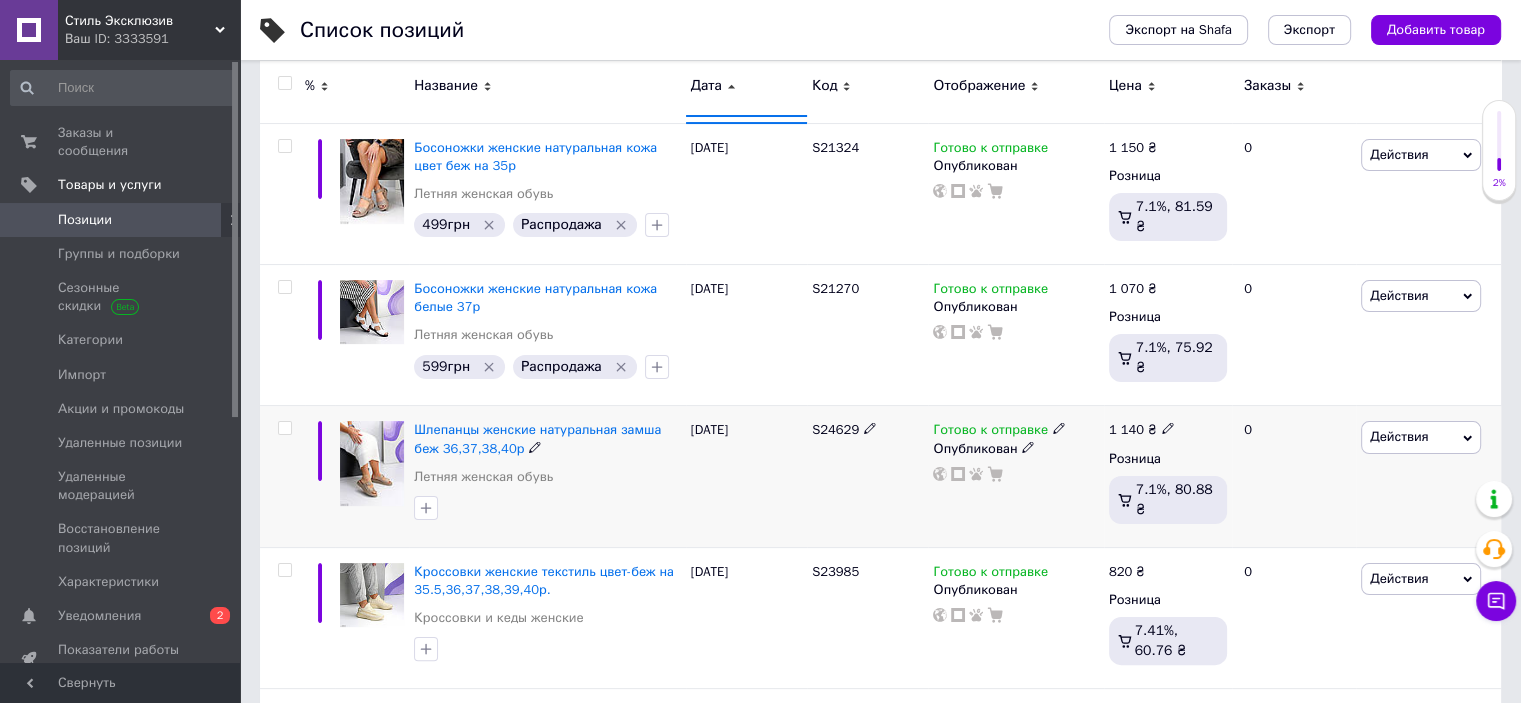 click on "S24629" at bounding box center (867, 476) 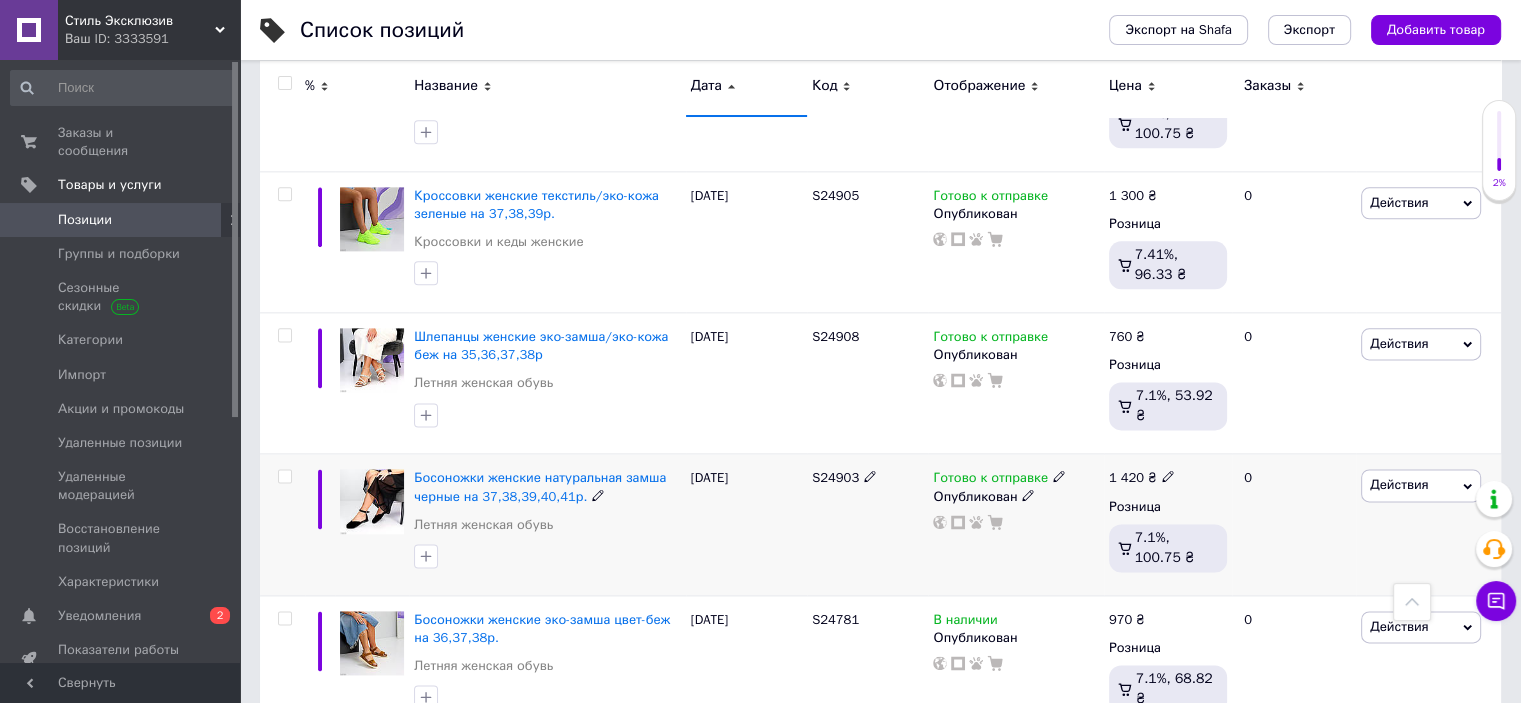scroll, scrollTop: 2608, scrollLeft: 0, axis: vertical 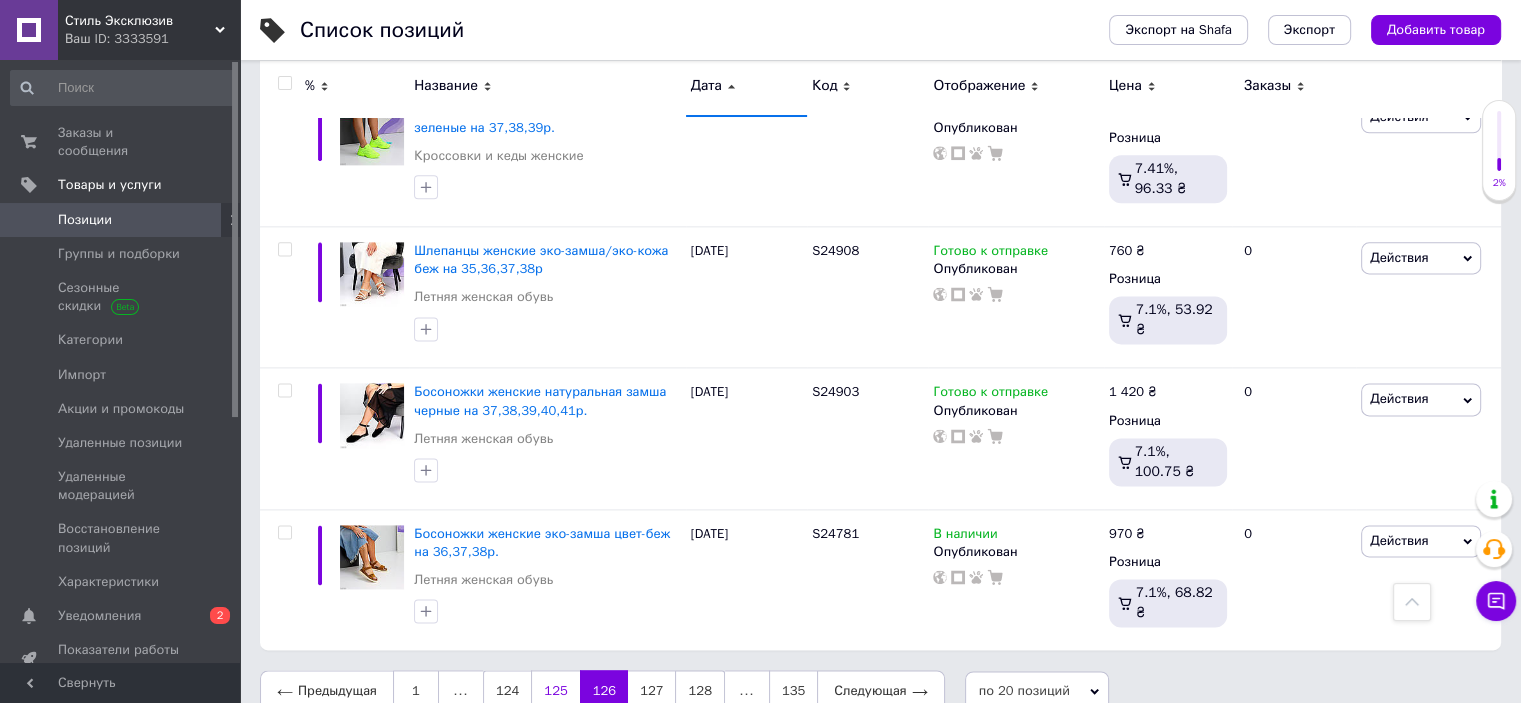 click on "125" at bounding box center [555, 691] 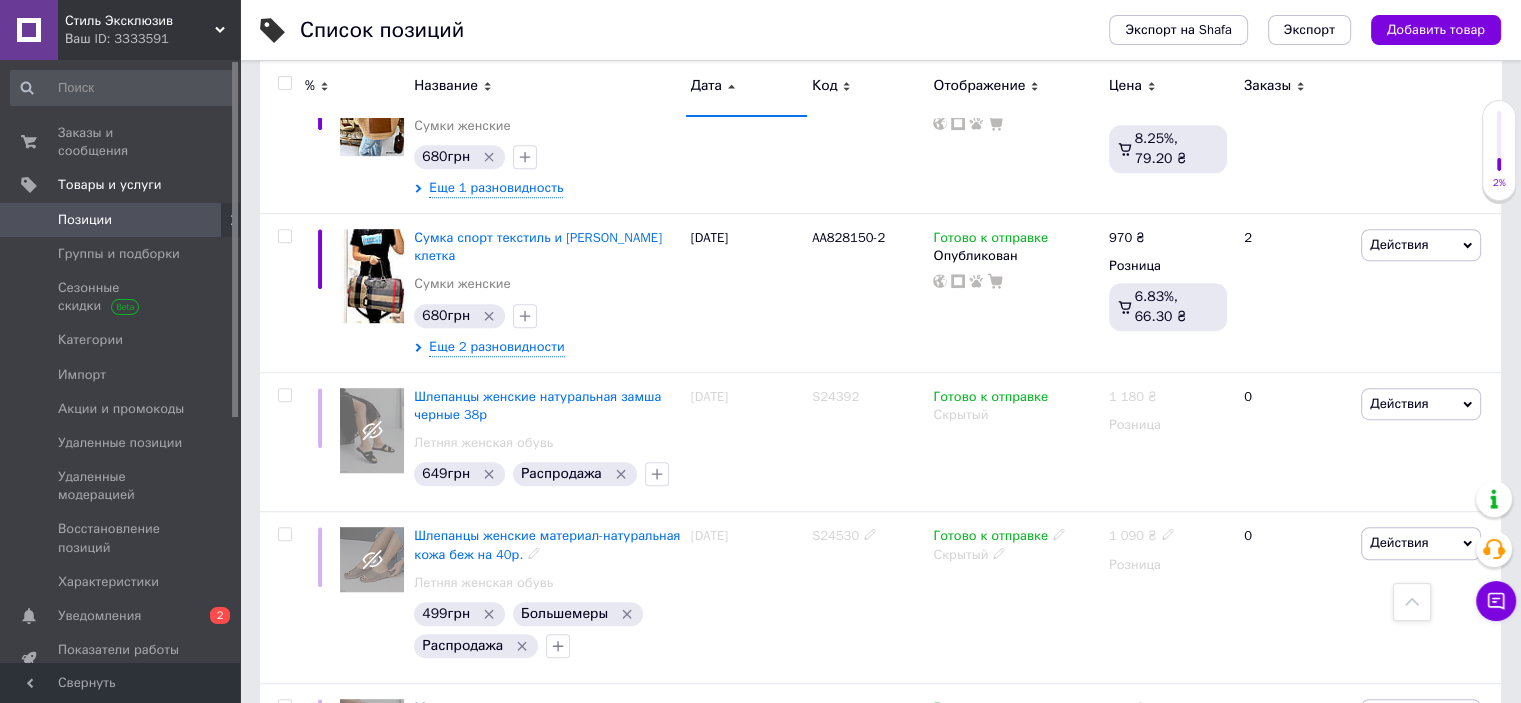 scroll, scrollTop: 1008, scrollLeft: 0, axis: vertical 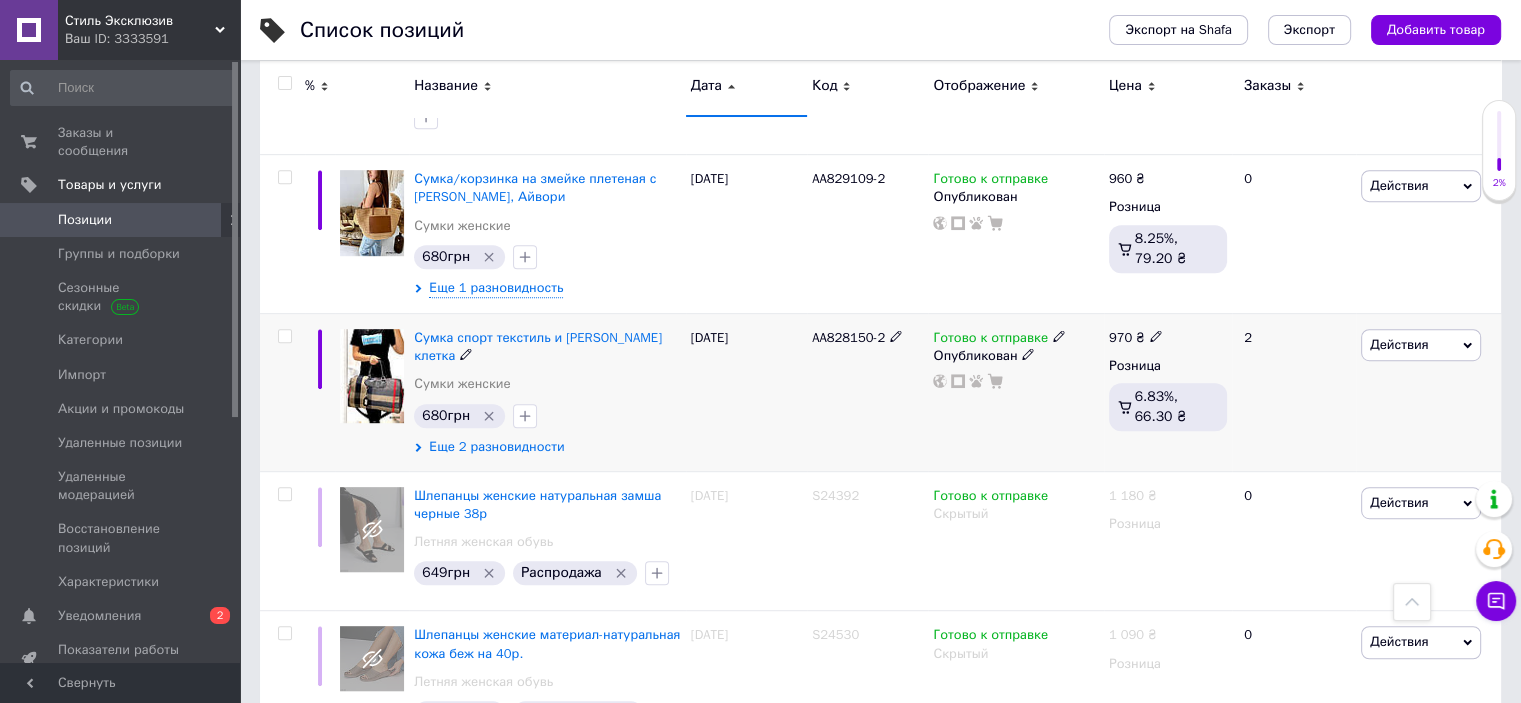 click on "Еще 2 разновидности" at bounding box center [496, 447] 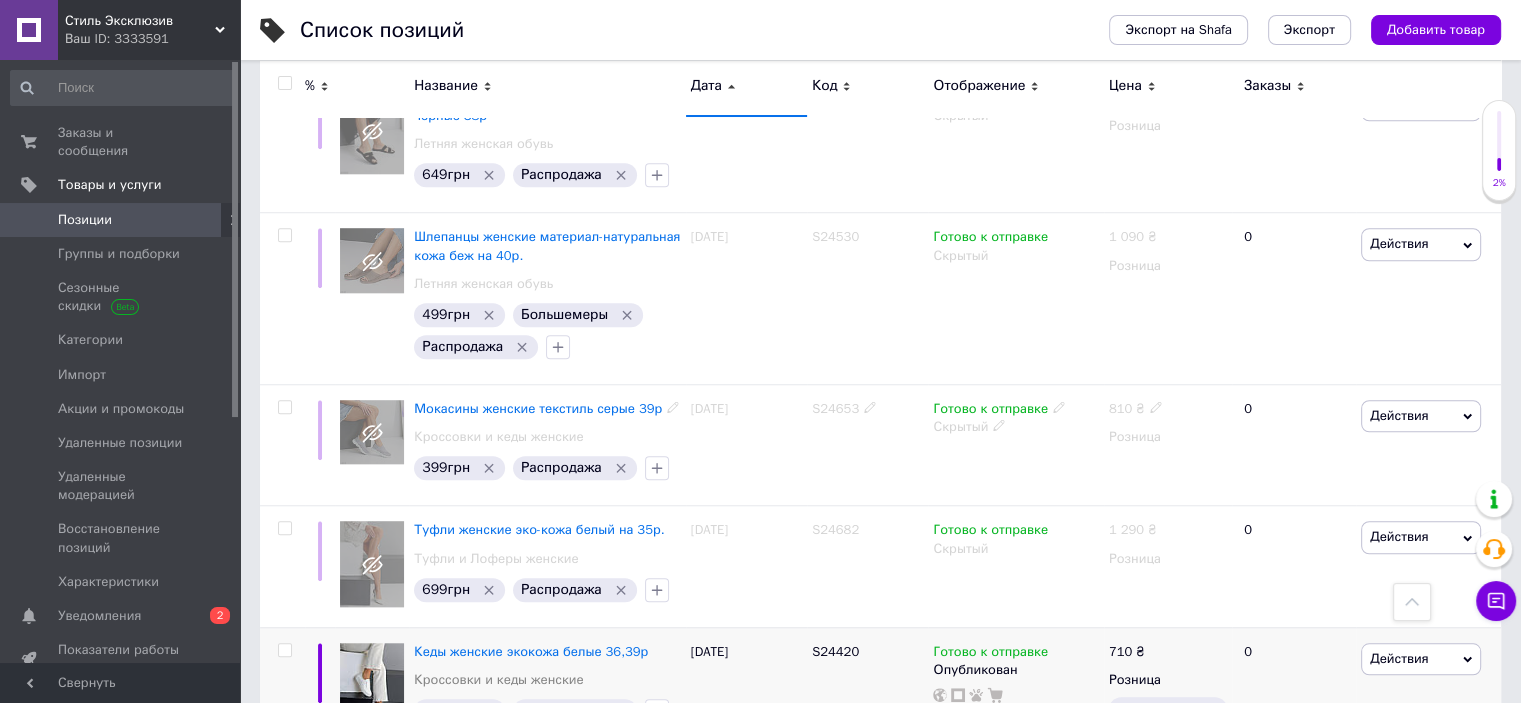scroll, scrollTop: 1608, scrollLeft: 0, axis: vertical 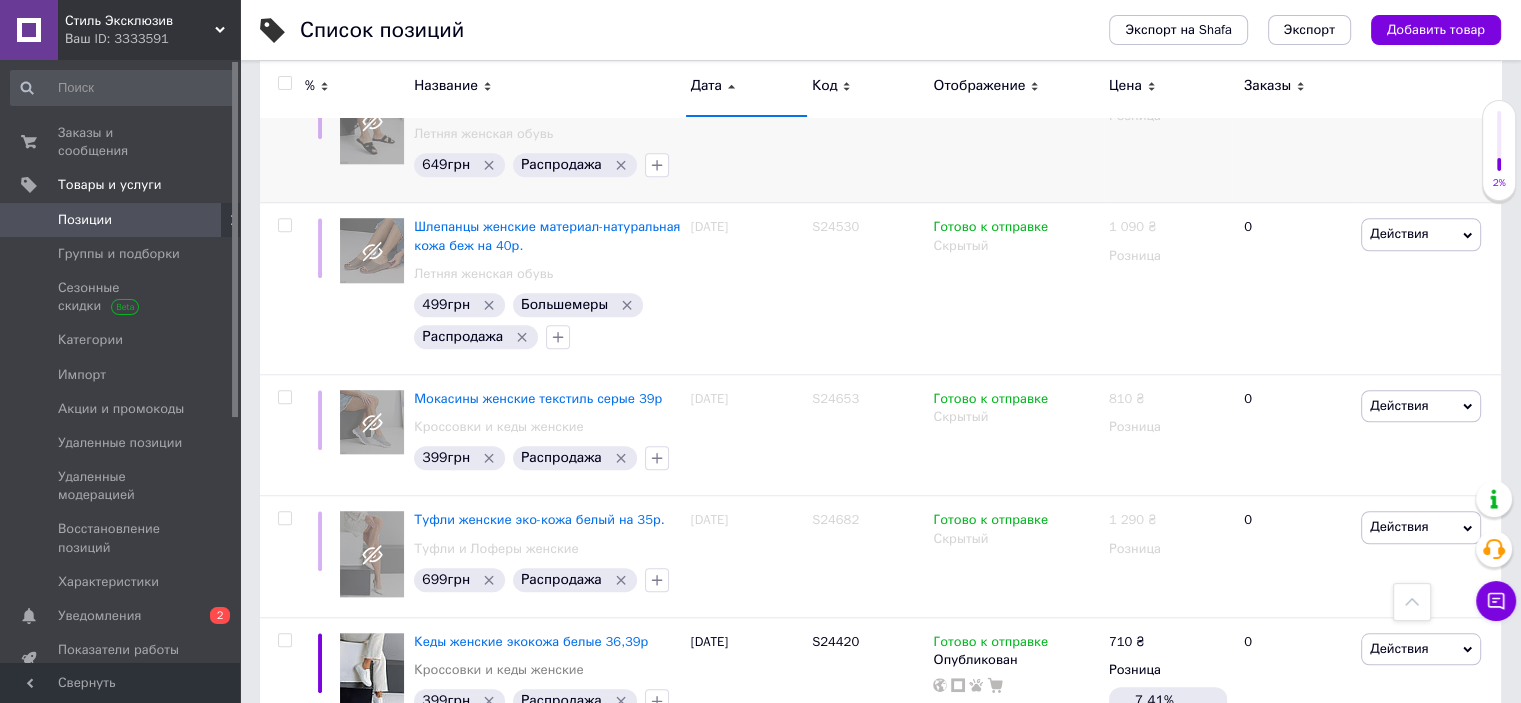 click on "Готово к отправке Скрытый" at bounding box center (1015, 133) 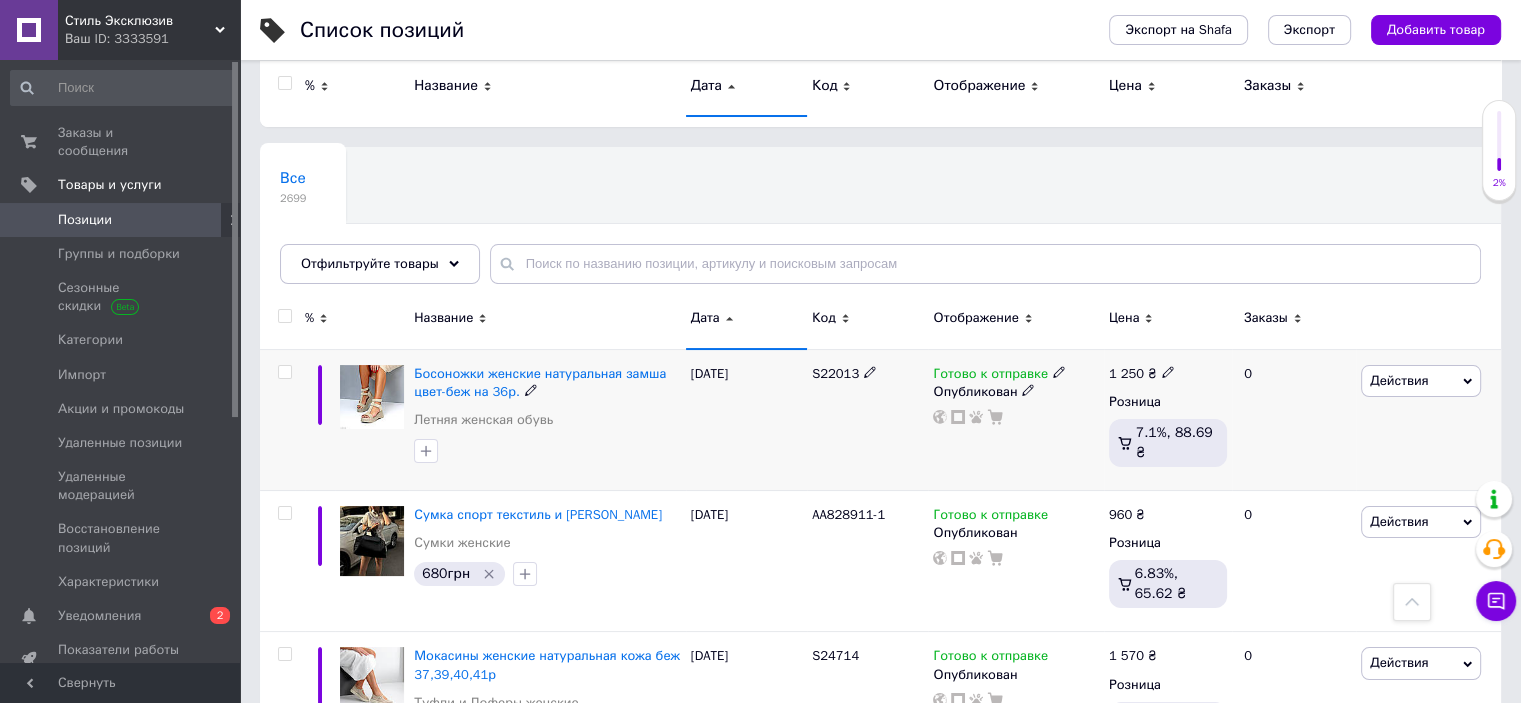 scroll, scrollTop: 0, scrollLeft: 0, axis: both 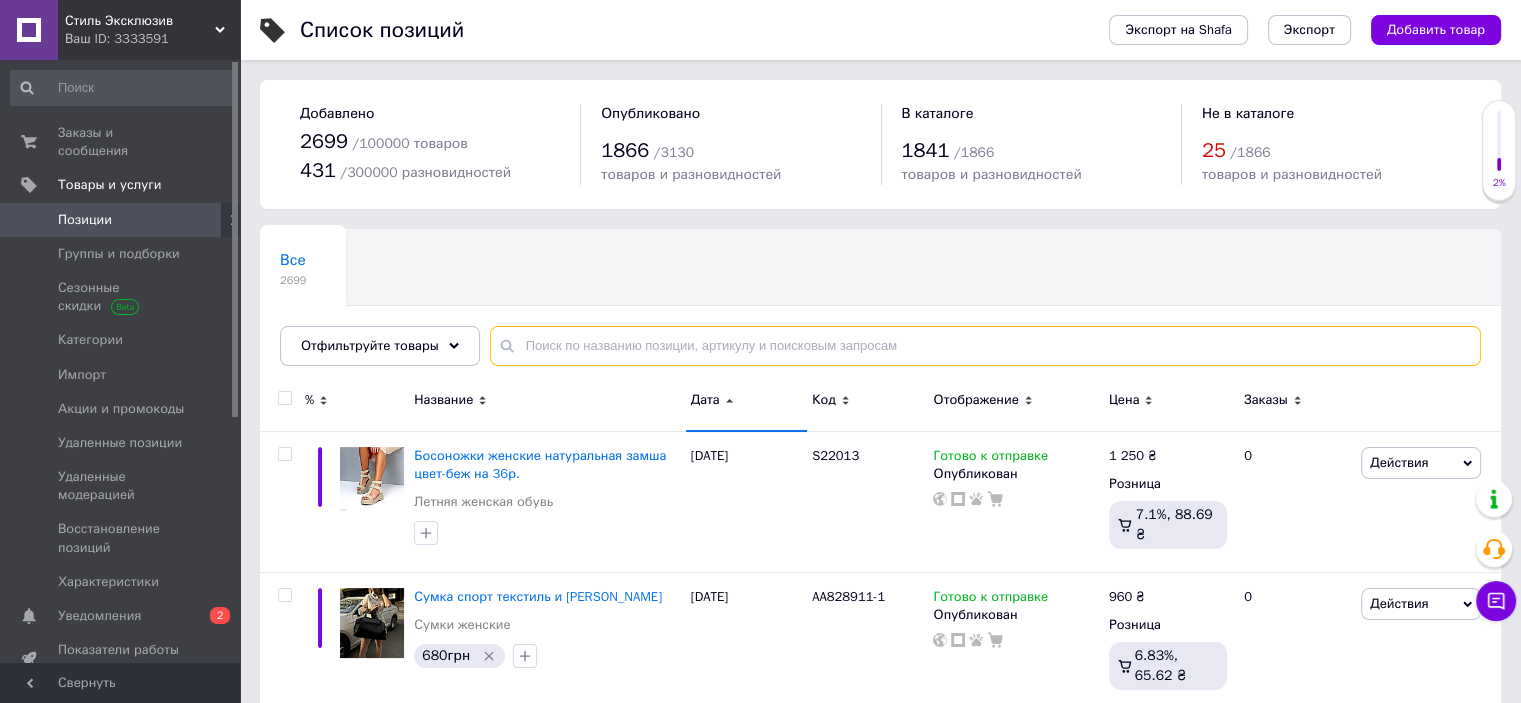 click at bounding box center [985, 346] 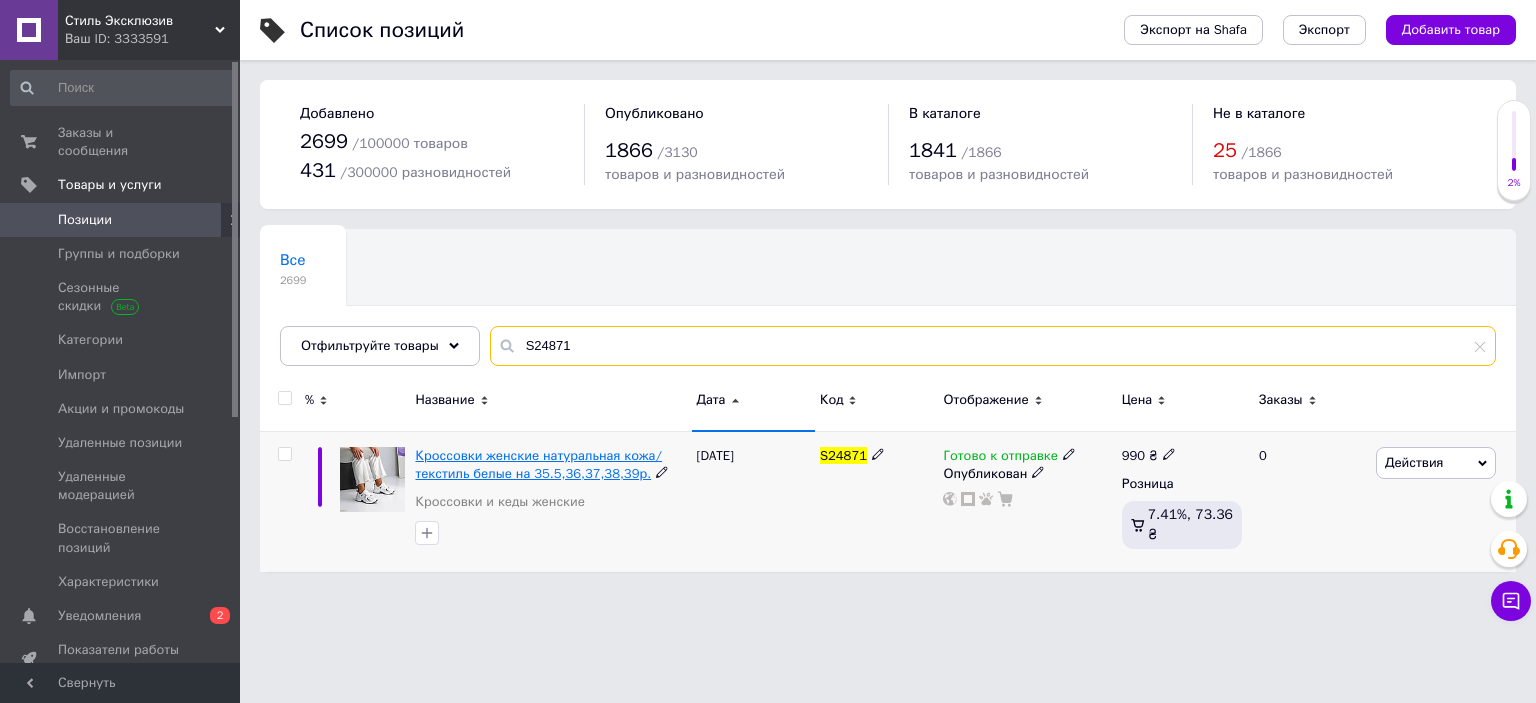 type on "S24871" 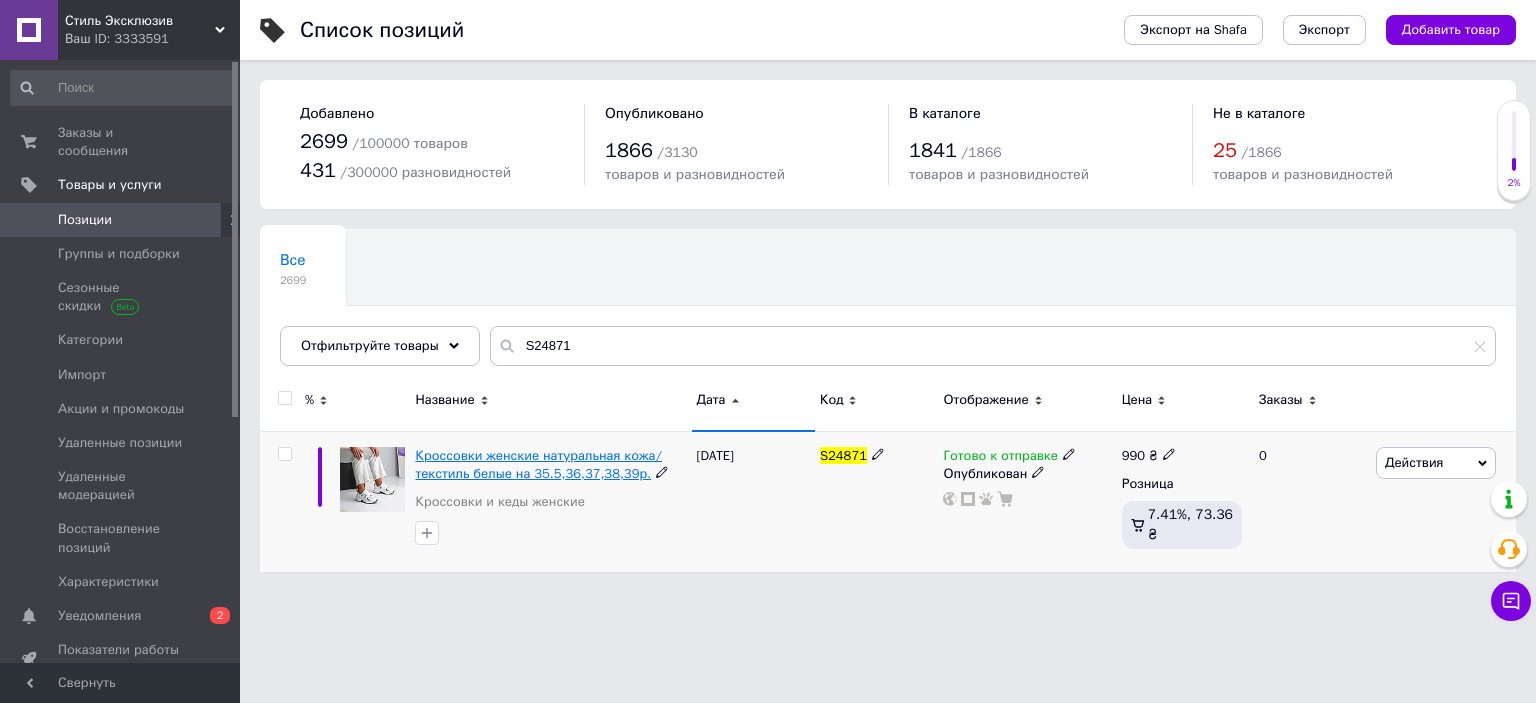 click on "Кроссовки женские натуральная кожа/текстиль белые на 35.5,36,37,38,39р." at bounding box center [538, 464] 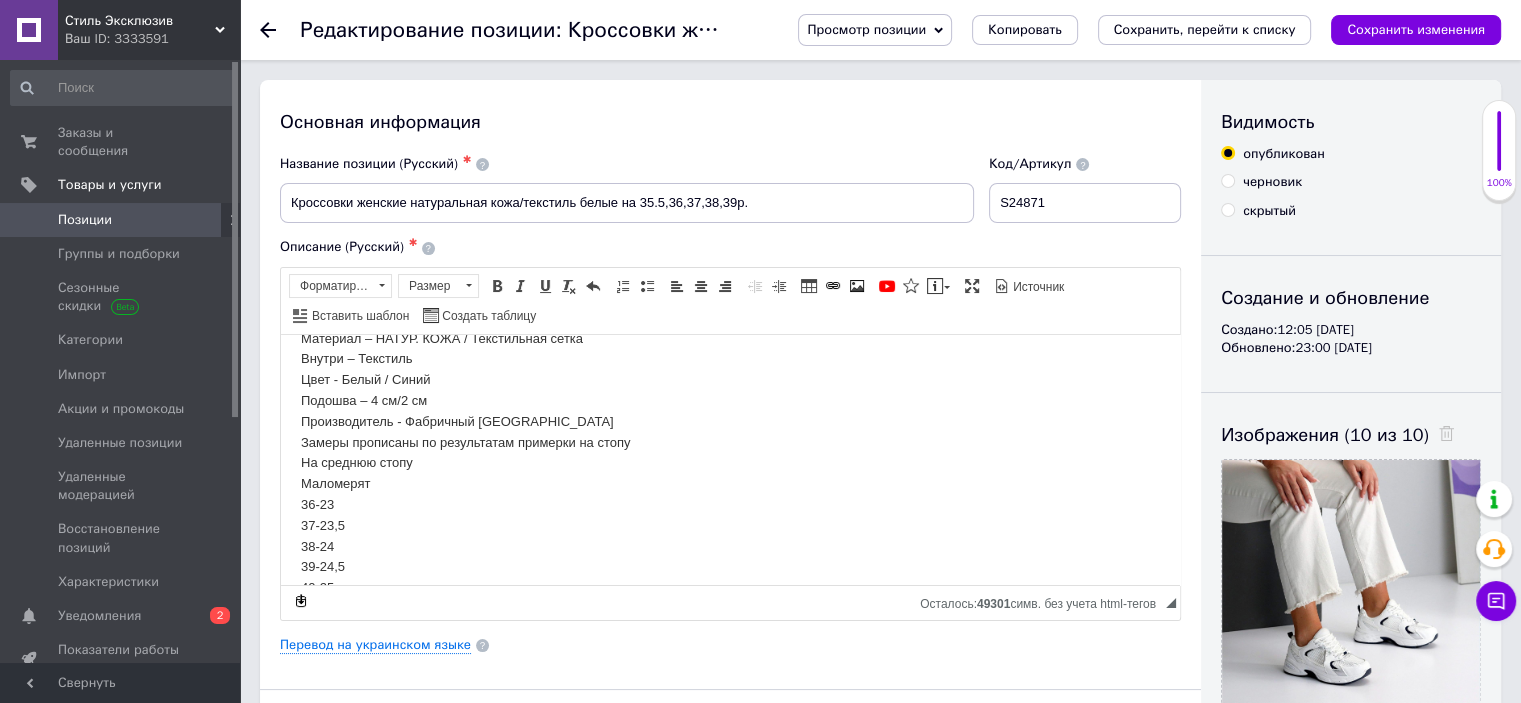 scroll, scrollTop: 100, scrollLeft: 0, axis: vertical 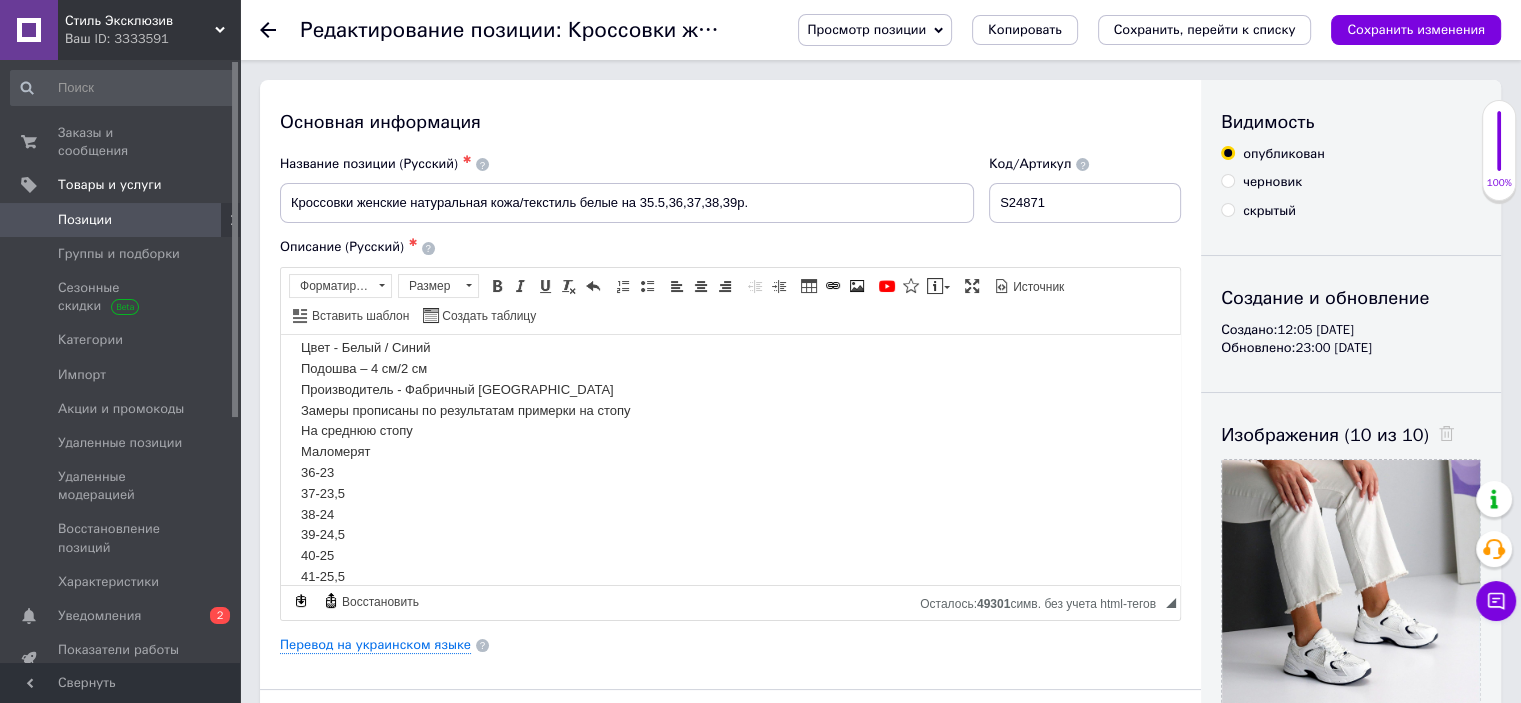 click on "Создано:  12:05 [DATE]" at bounding box center (1351, 330) 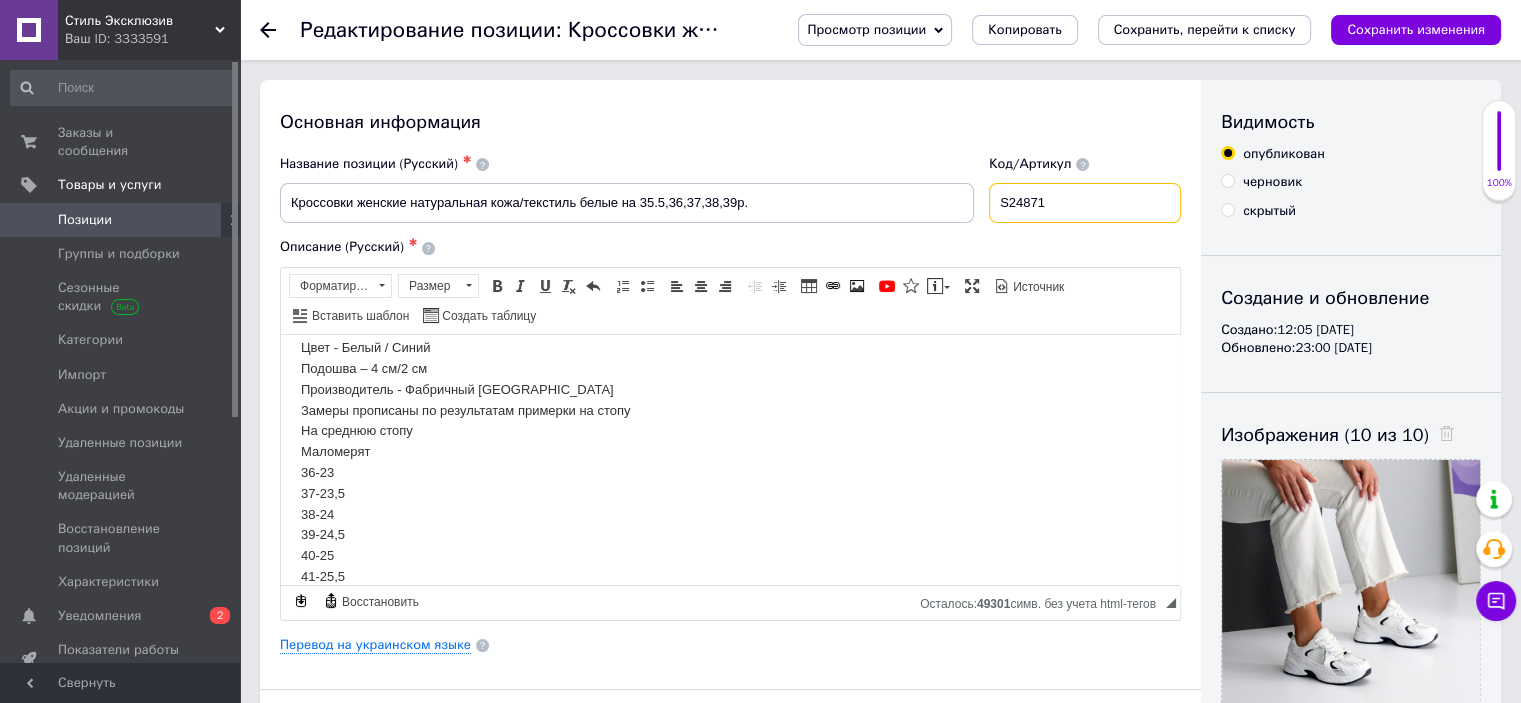 drag, startPoint x: 1057, startPoint y: 203, endPoint x: 1015, endPoint y: 210, distance: 42.579338 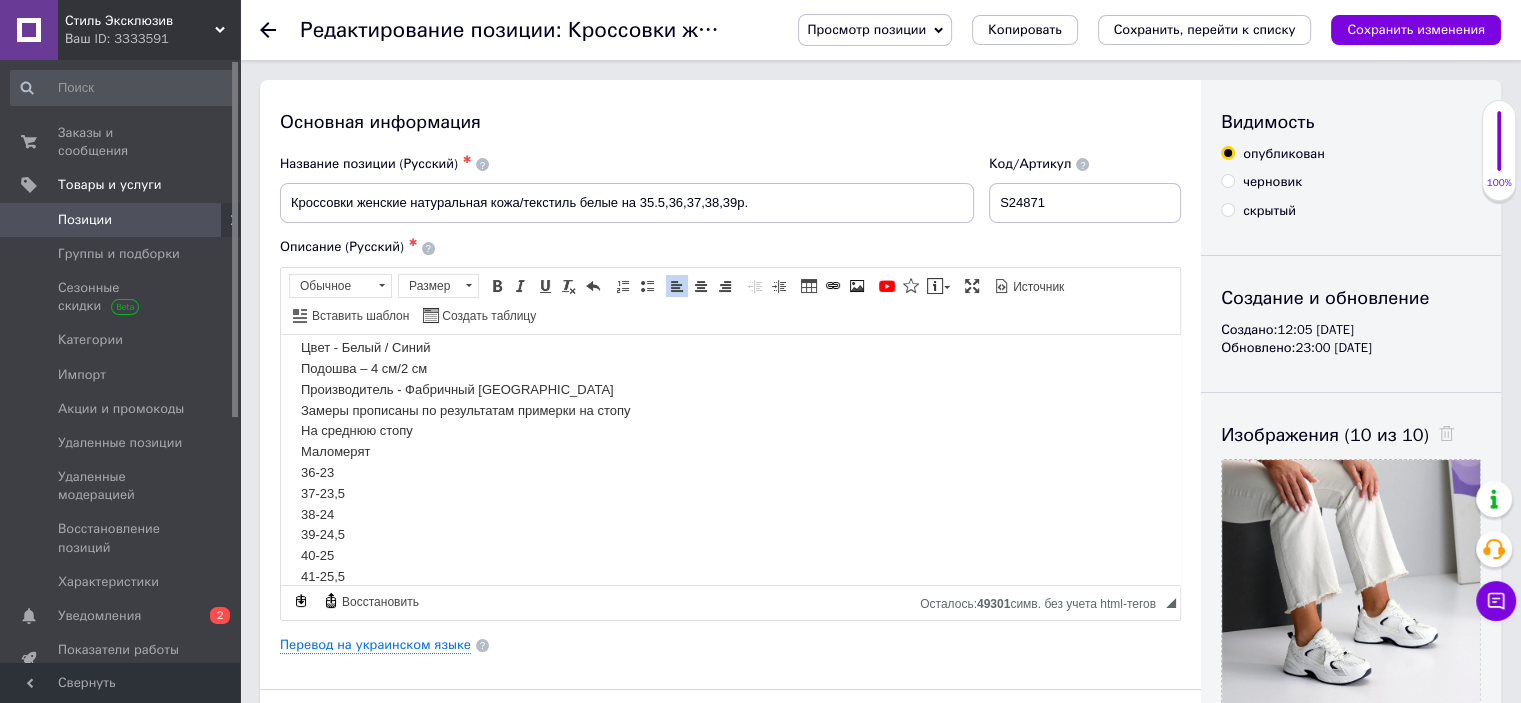 click on "Код 24871 Кроссовки "Aris" Материал – НАТУР. КОЖА / Текстильная сетка Внутри – Текстиль Цвет - Белый / Синий Подошва – 4 см/2 см Производитель - Фабричный Китай Замеры прописаны по результатам примерки на стопу На среднюю стопу Маломерят [PHONE_NUMBER],[PHONE_NUMBER],[PHONE_NUMBER],5" at bounding box center (730, 420) 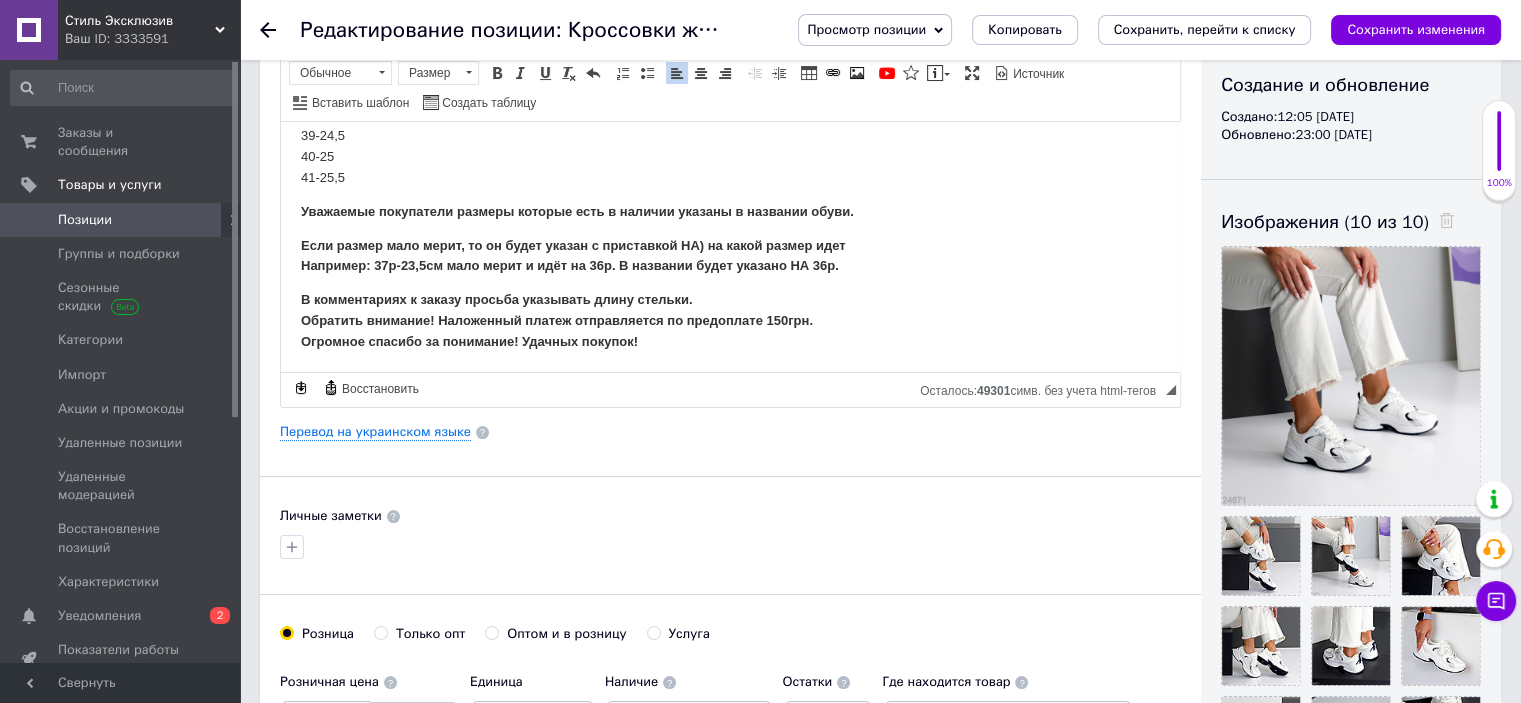 scroll, scrollTop: 300, scrollLeft: 0, axis: vertical 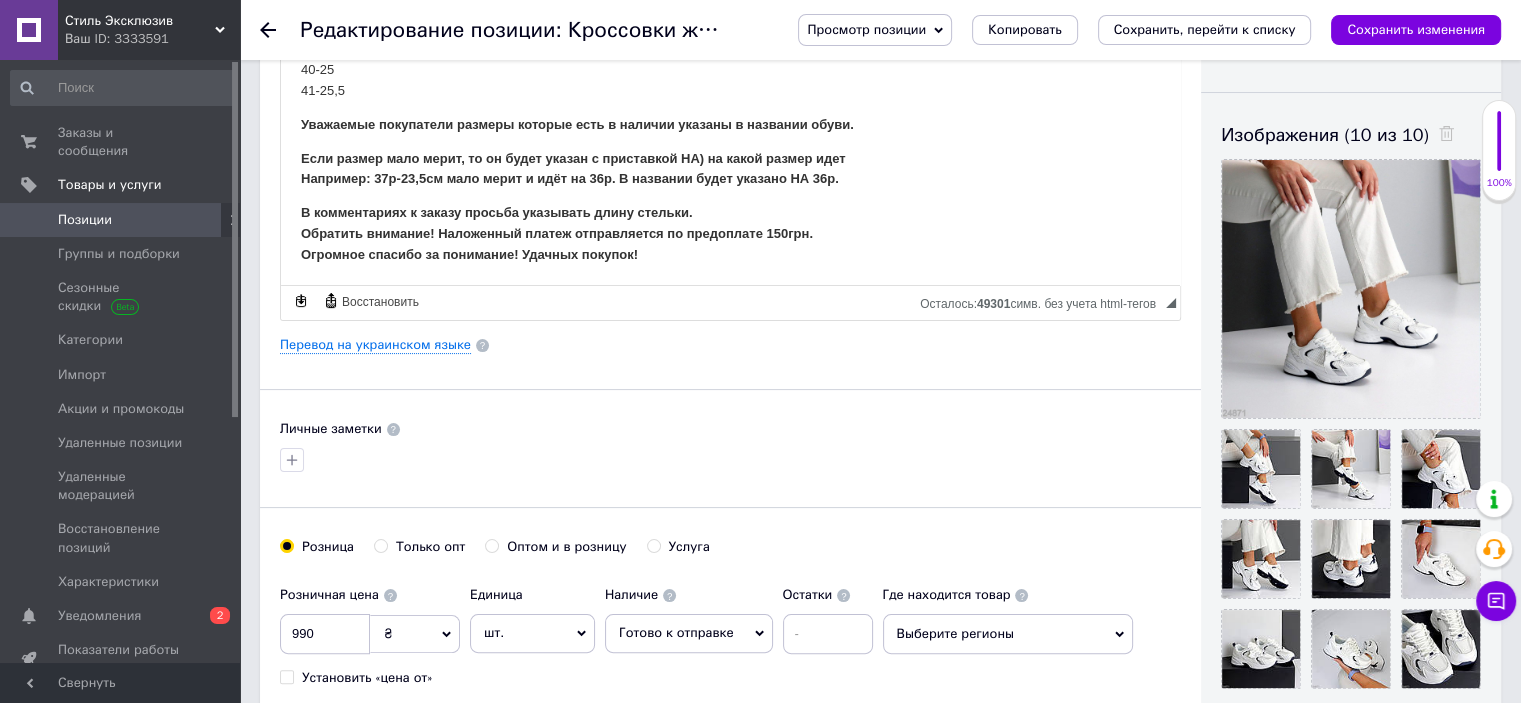 click on "Личные заметки" at bounding box center (730, 448) 